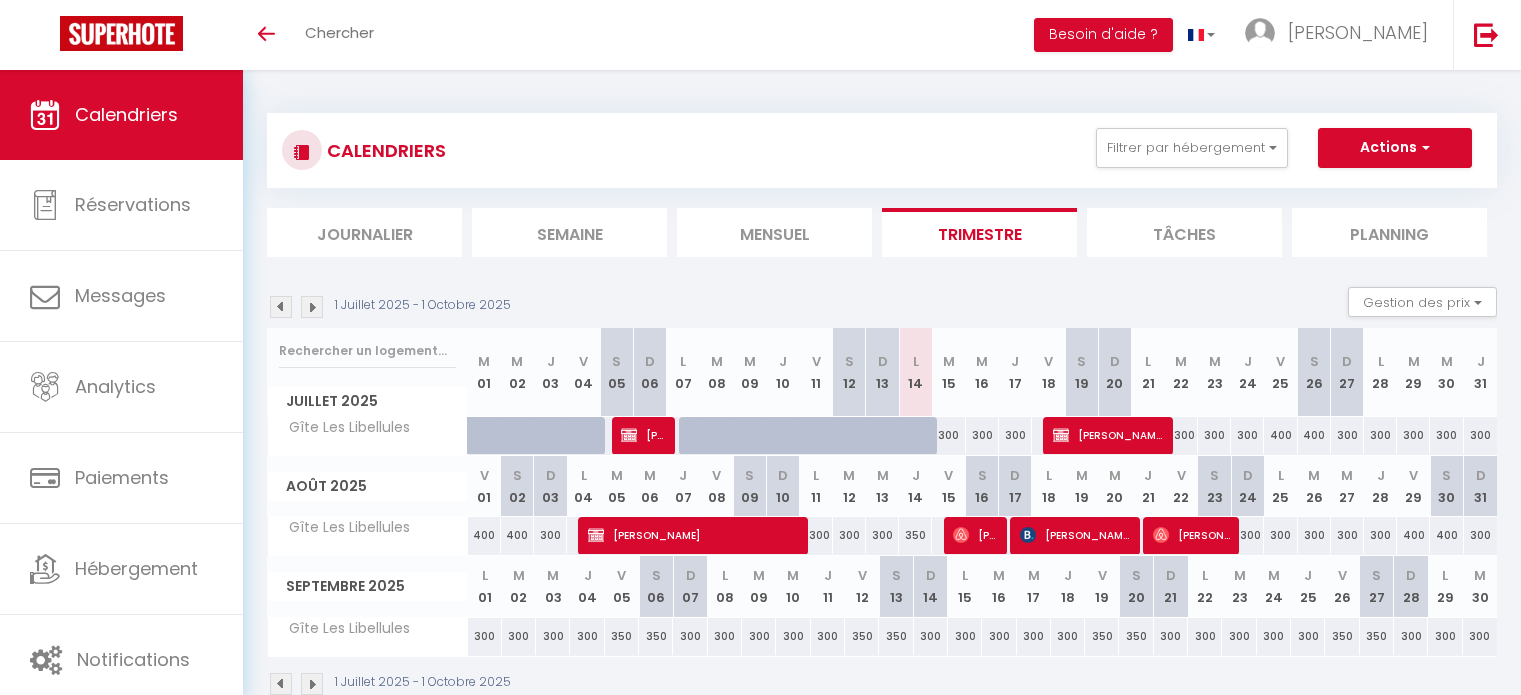 scroll, scrollTop: 0, scrollLeft: 0, axis: both 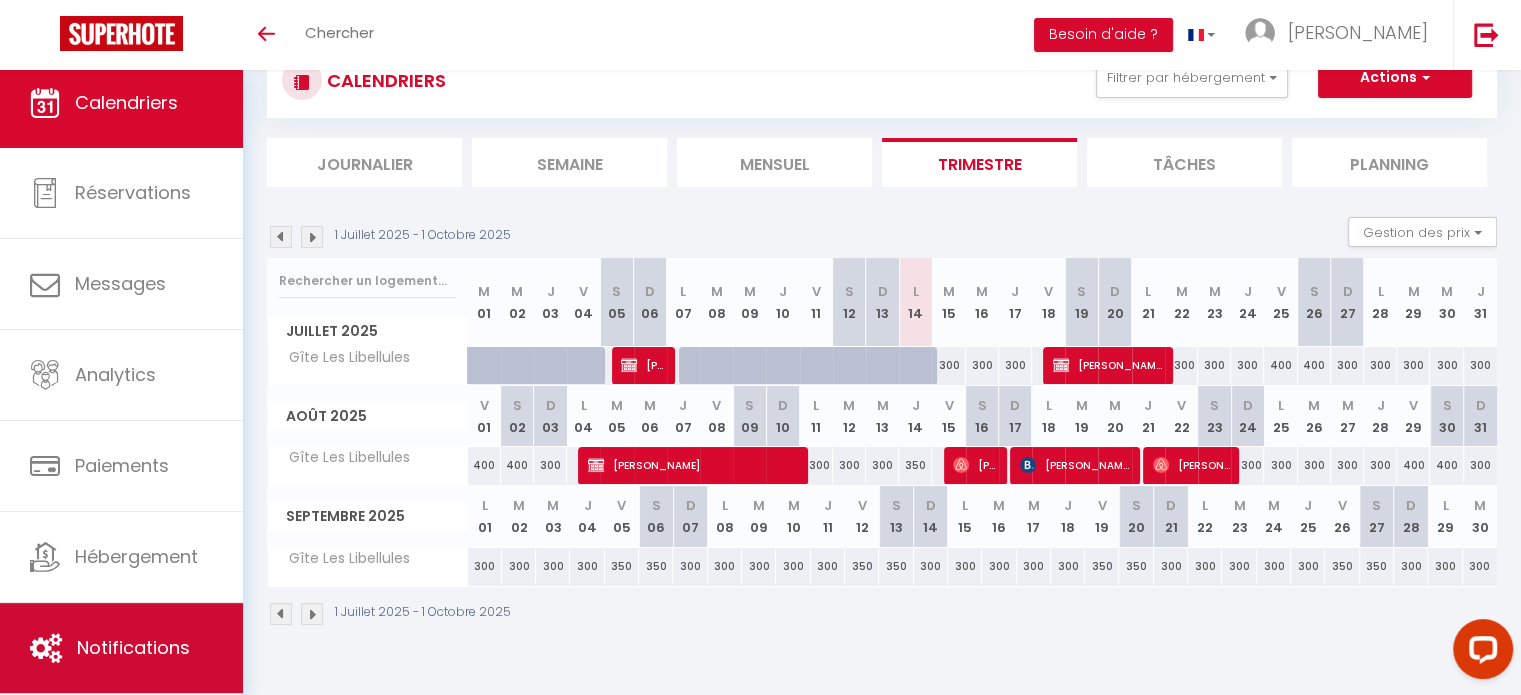 click on "Notifications" at bounding box center (133, 647) 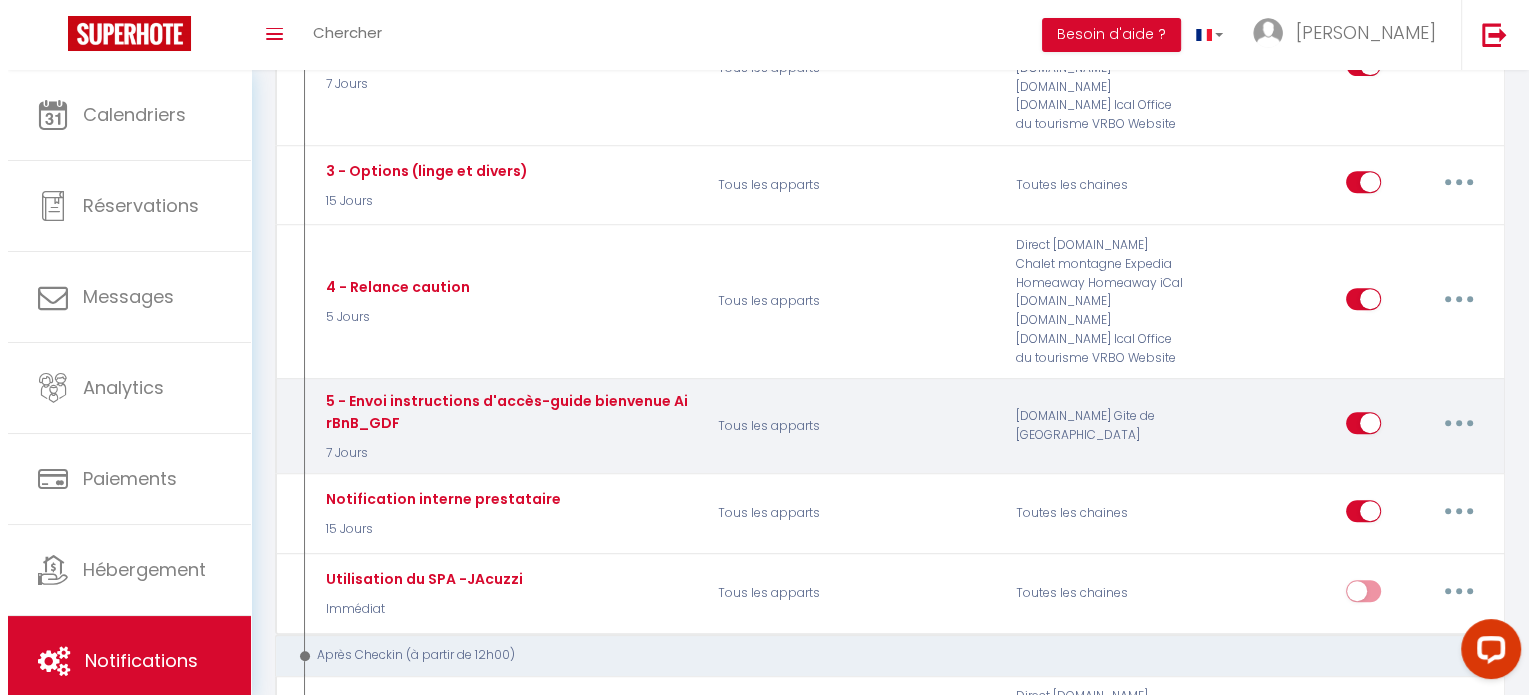scroll, scrollTop: 831, scrollLeft: 0, axis: vertical 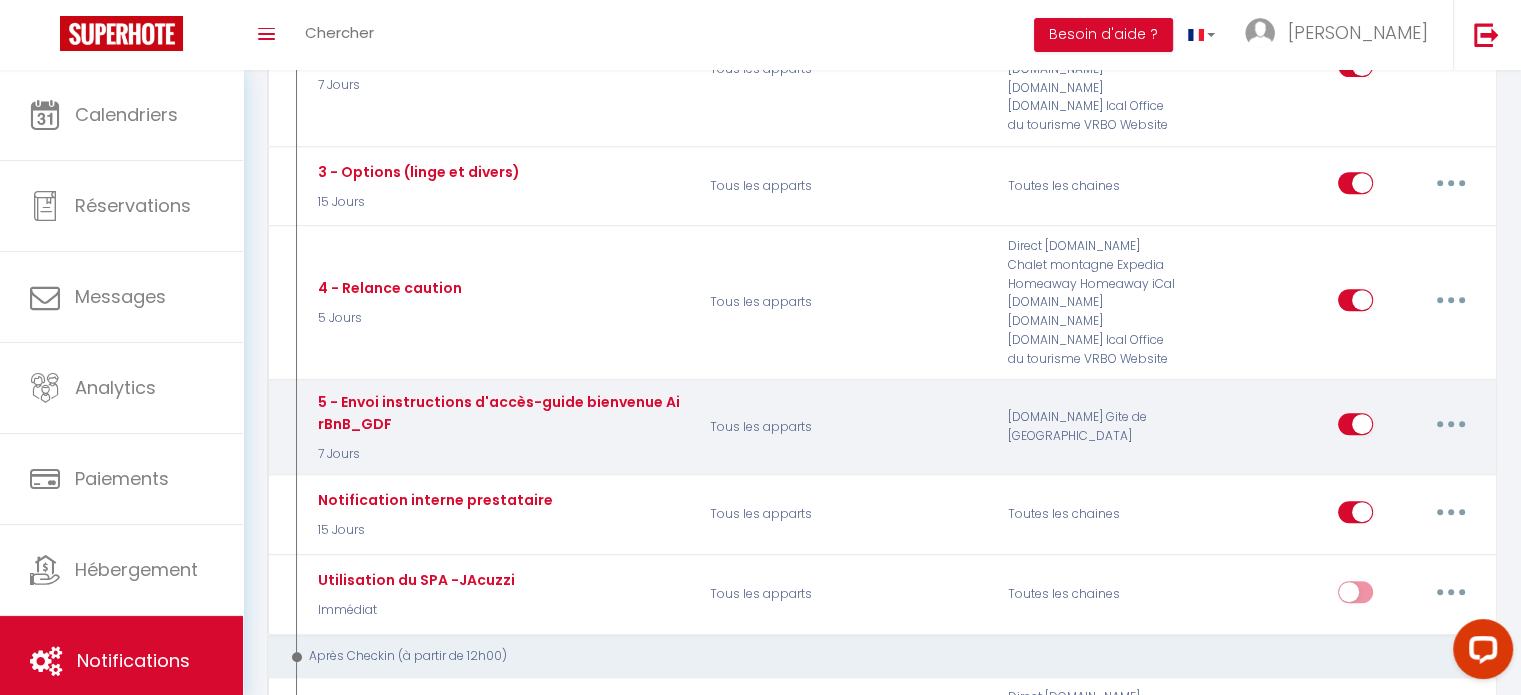click at bounding box center [1451, 424] 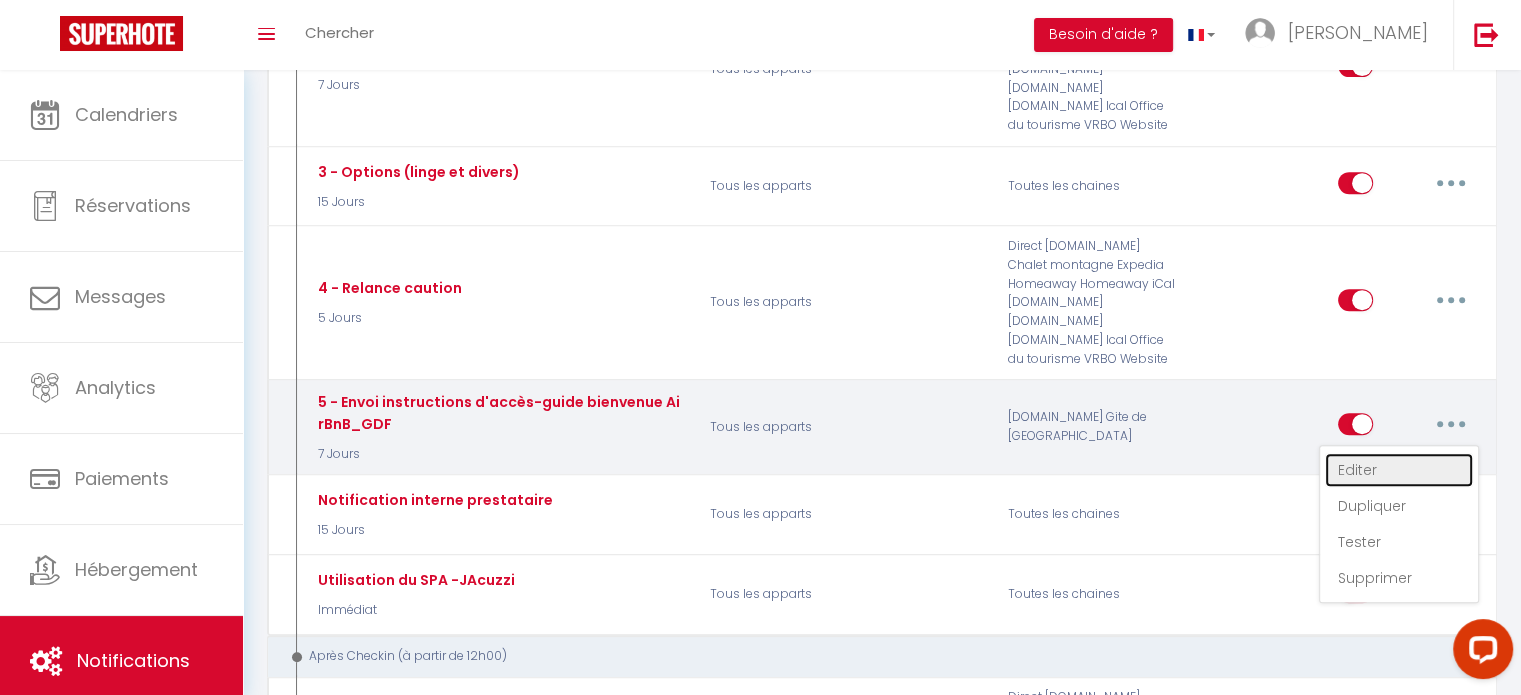 click on "Editer" at bounding box center (1399, 470) 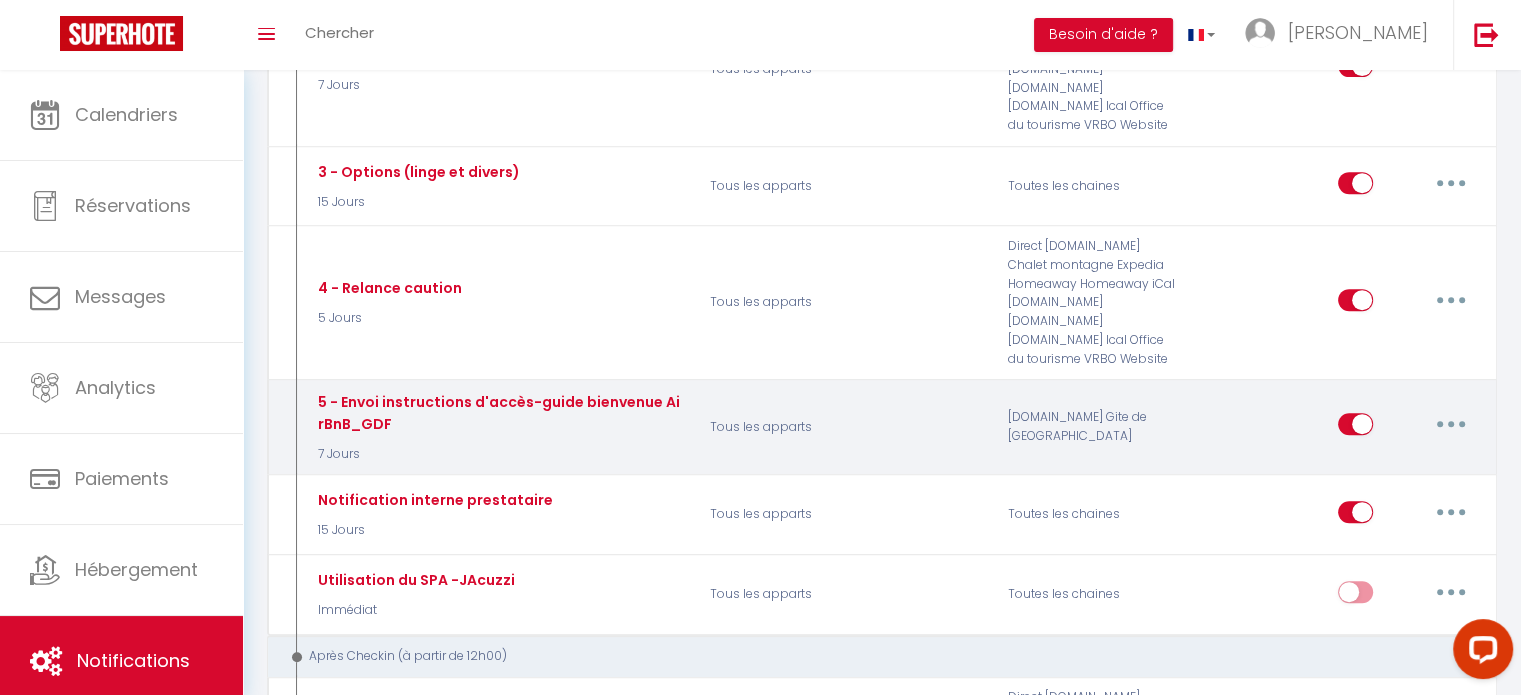 type on "5 - Envoi instructions d'accès-guide bienvenue AirBnB_GDF" 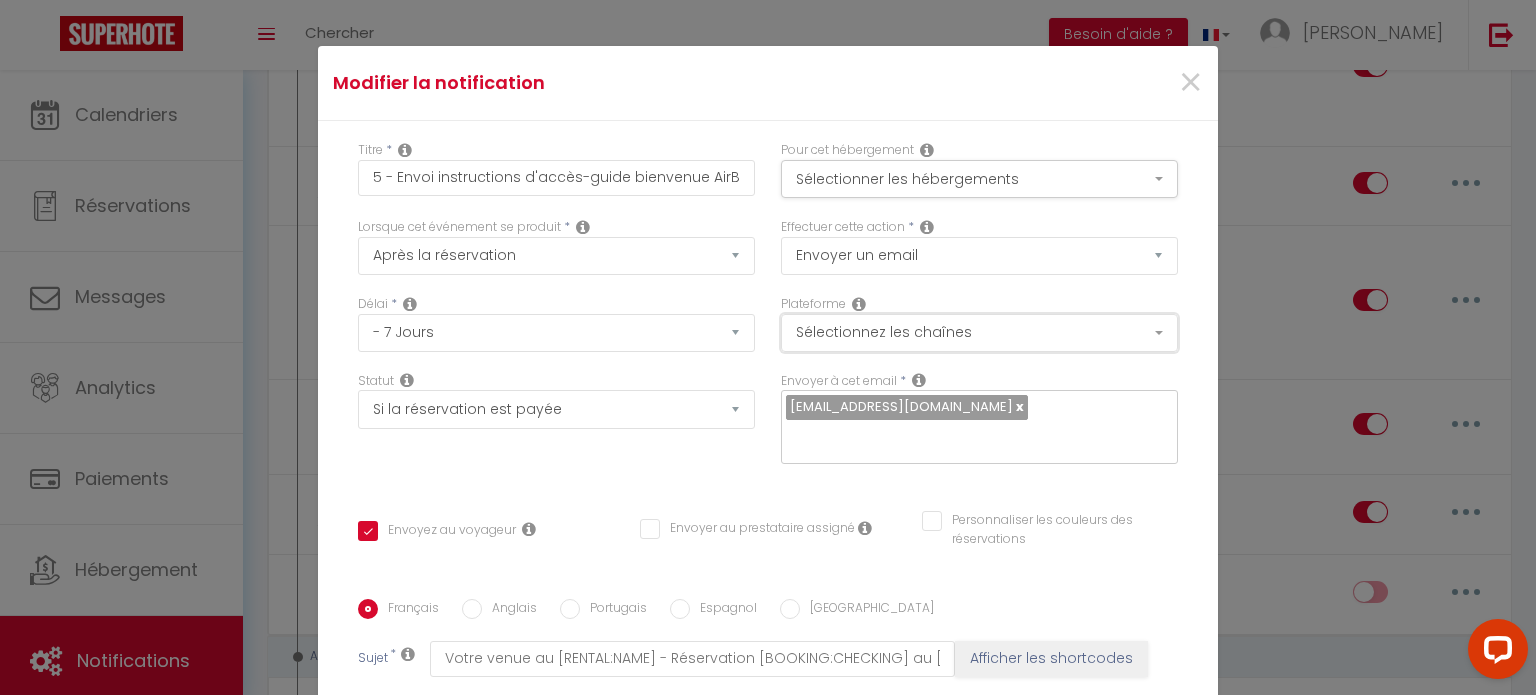 click on "Sélectionnez les chaînes" at bounding box center [979, 333] 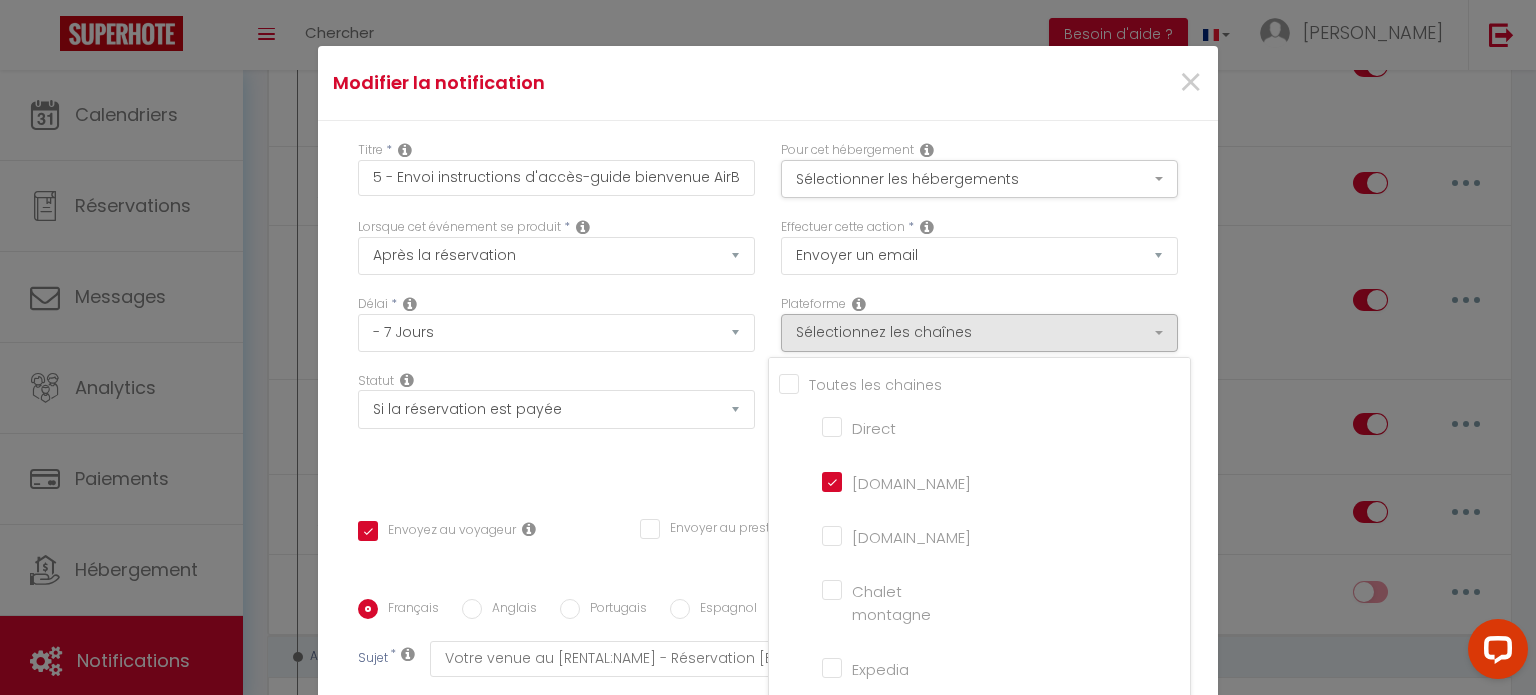 click on "Titre   *     5 - Envoi instructions d'accès-guide bienvenue AirBnB_GDF   Pour cet hébergement
Sélectionner les hébergements
Tous les apparts
Autres
Gîte Les Libellules
Lorsque cet événement se produit   *      Après la réservation   Avant Checkin (à partir de 12h00)   Après Checkin (à partir de 12h00)   Avant Checkout (à partir de 12h00)   Après Checkout (à partir de 12h00)   Température   Co2   [MEDICAL_DATA] sonore   Après visualisation lien paiement   Après Paiement Lien KO   Après Caution Lien KO   Après Paiement Automatique KO   Après Caution Automatique KO   Après Visualisation du Contrat   Après Signature du Contrat   Paiement OK   Après soumission formulaire bienvenue   Aprés annulation réservation   Après remboursement automatique   Caution OK" at bounding box center [768, 599] 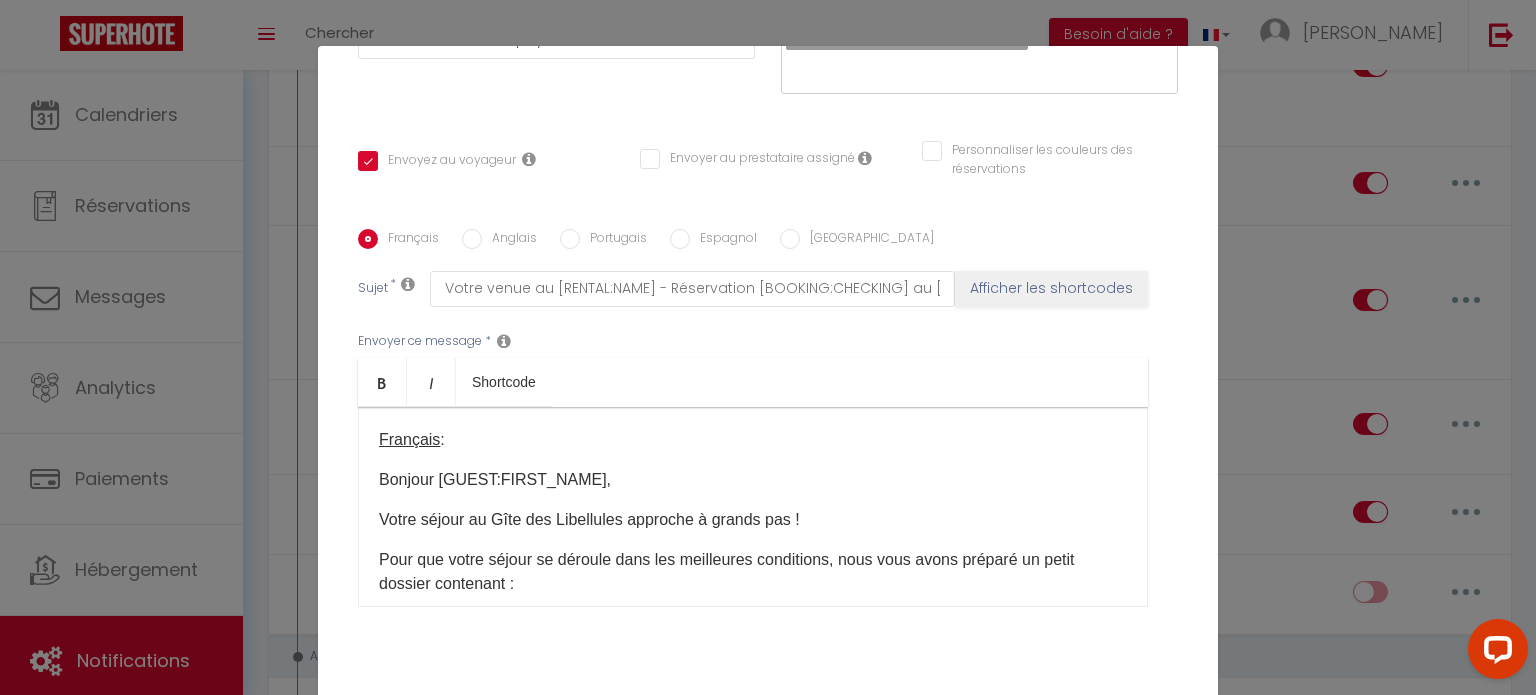 scroll, scrollTop: 396, scrollLeft: 0, axis: vertical 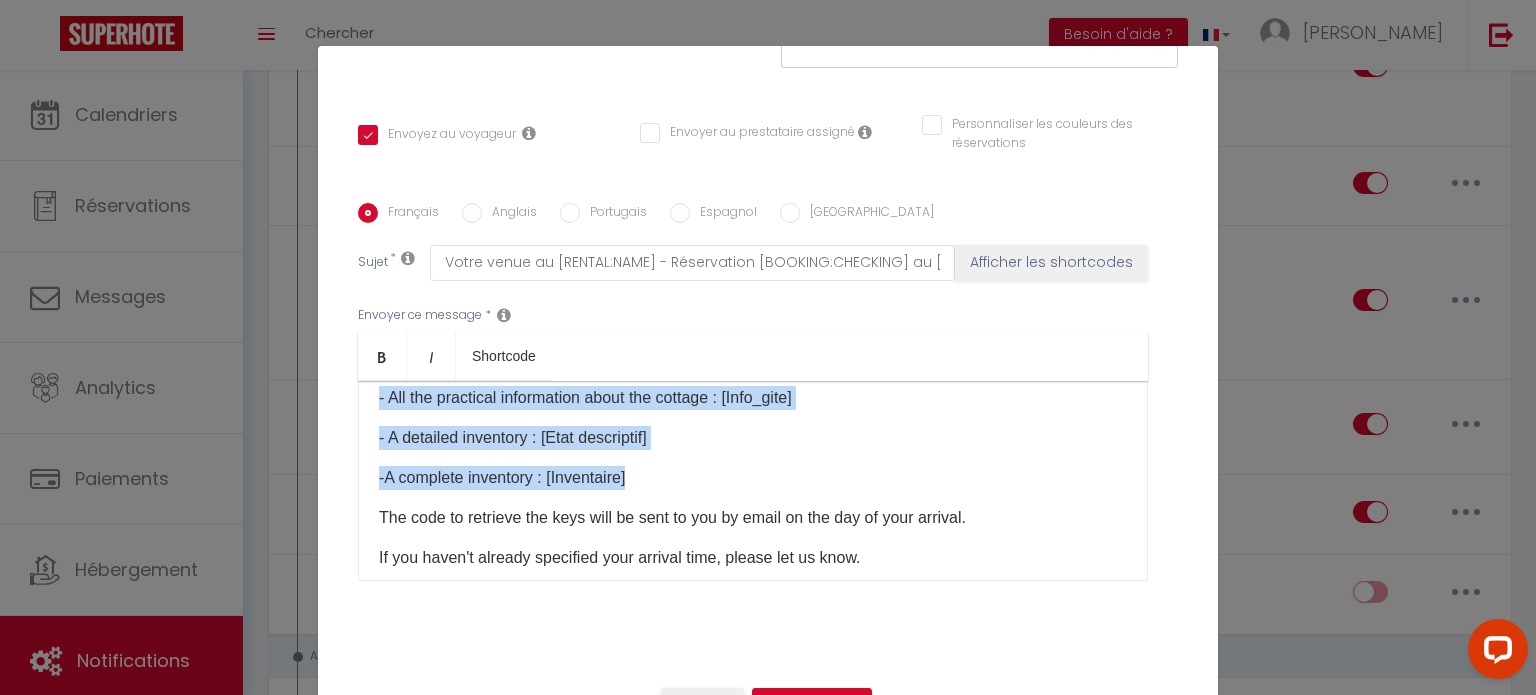 drag, startPoint x: 1090, startPoint y: 474, endPoint x: 1069, endPoint y: 241, distance: 233.94444 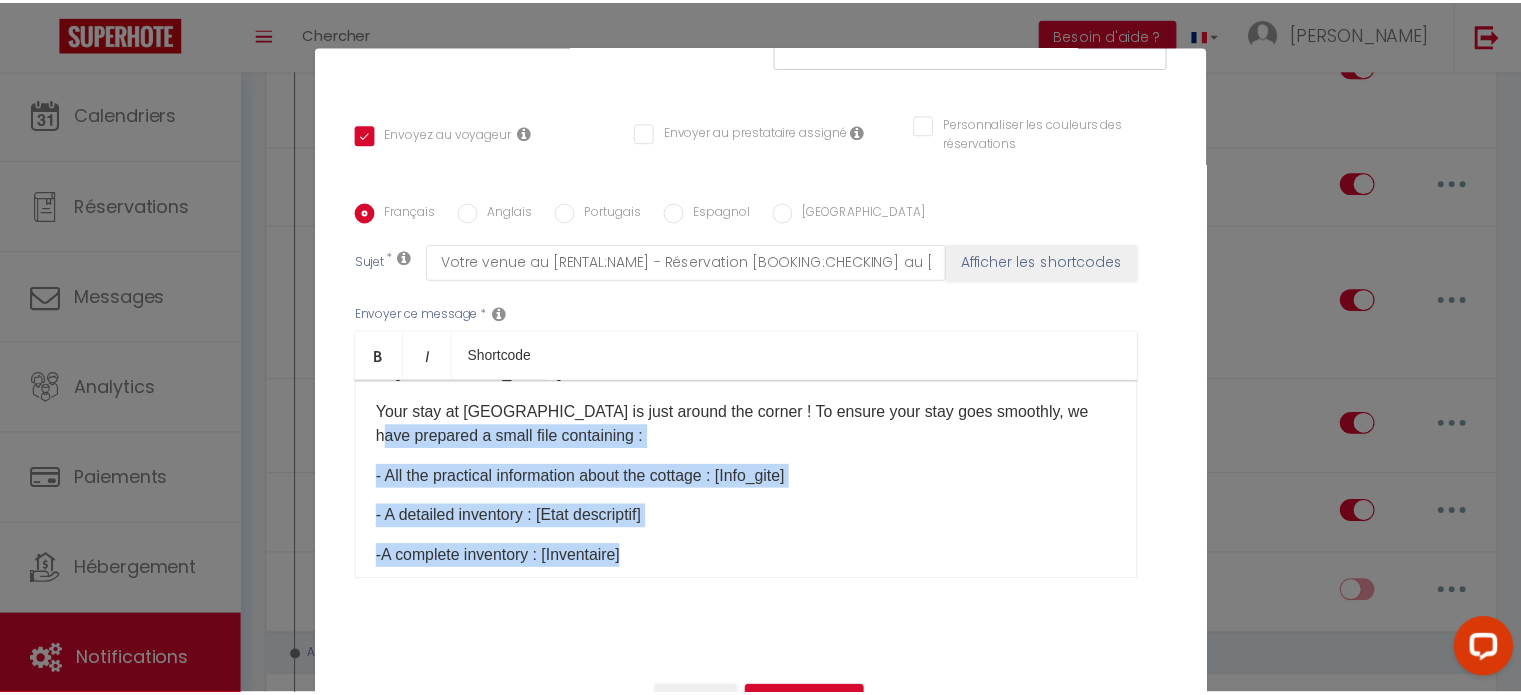 scroll, scrollTop: 91, scrollLeft: 0, axis: vertical 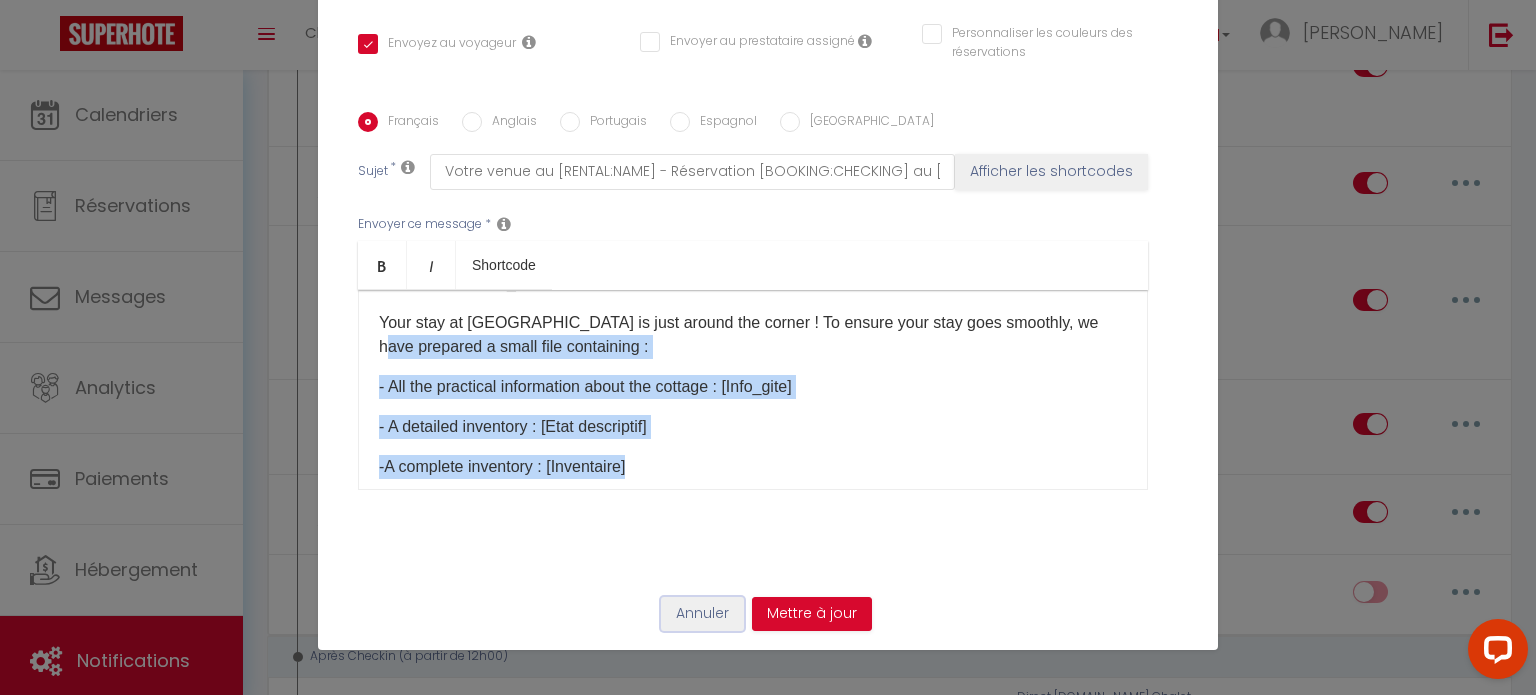 click on "Annuler" at bounding box center (702, 614) 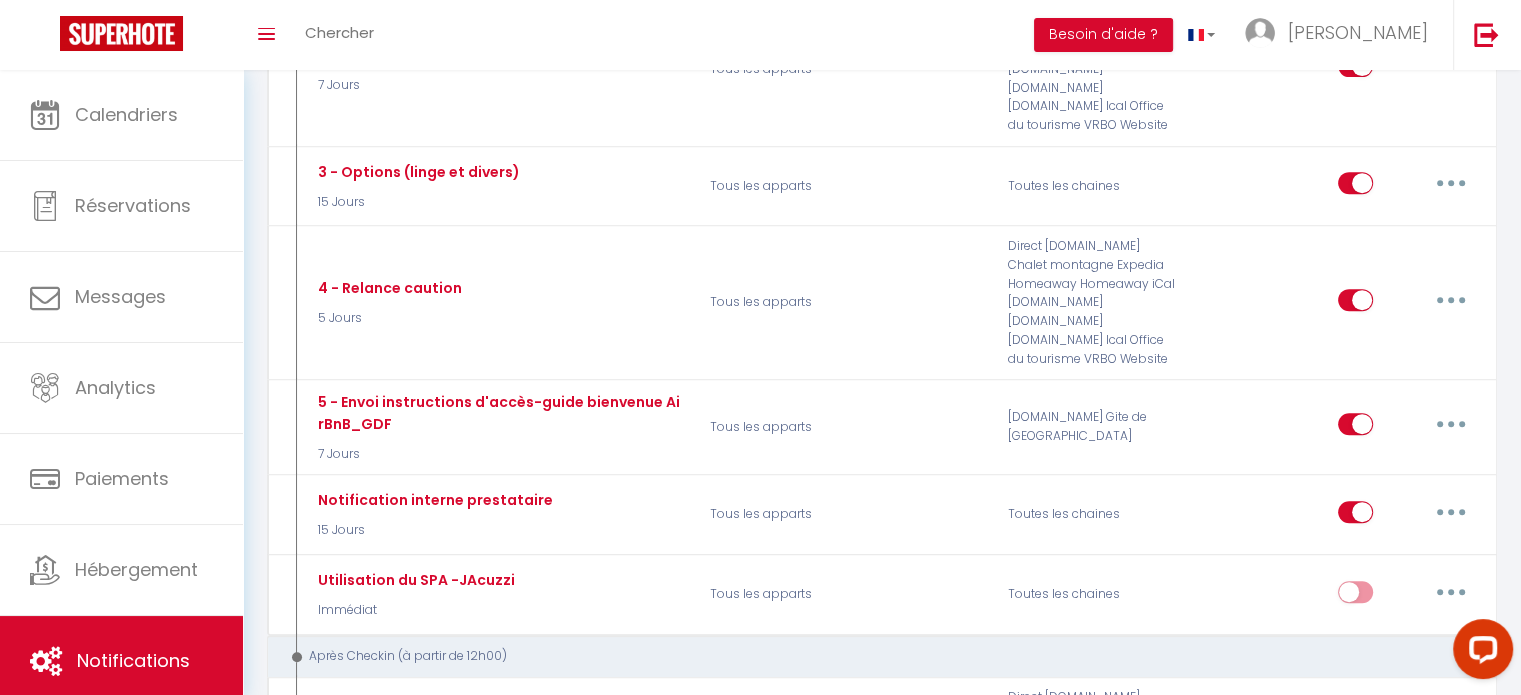click on "Tous les apparts" at bounding box center (846, 754) 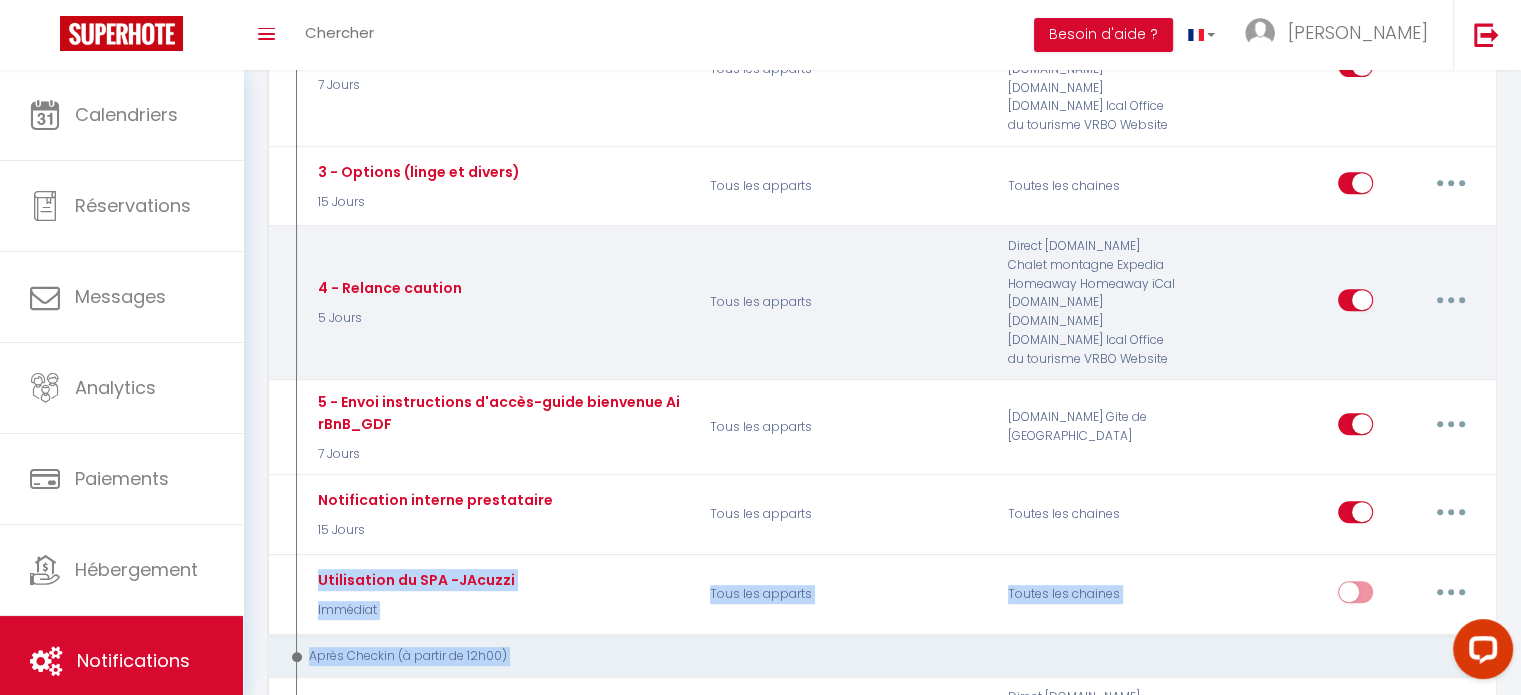 drag, startPoint x: 698, startPoint y: 622, endPoint x: 700, endPoint y: 217, distance: 405.00494 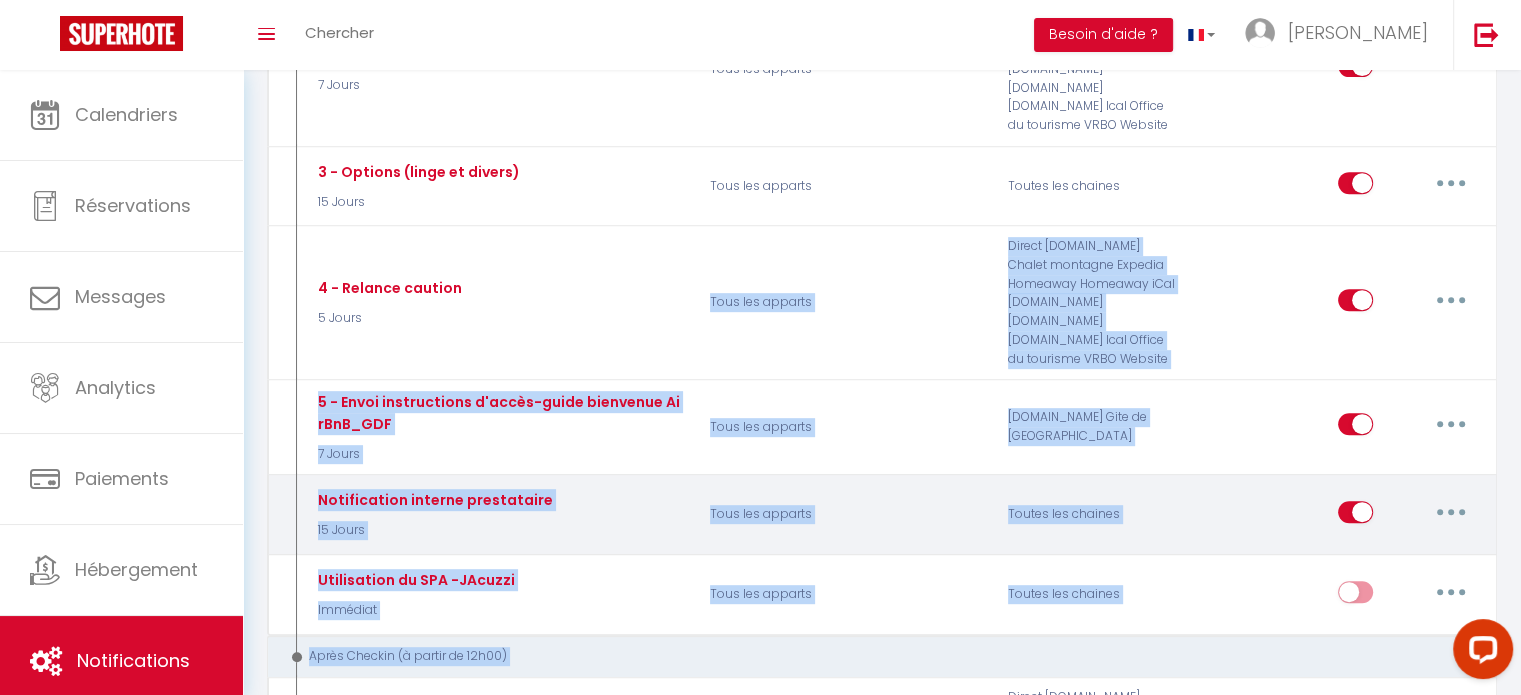 click on "Tous les apparts" at bounding box center [846, 515] 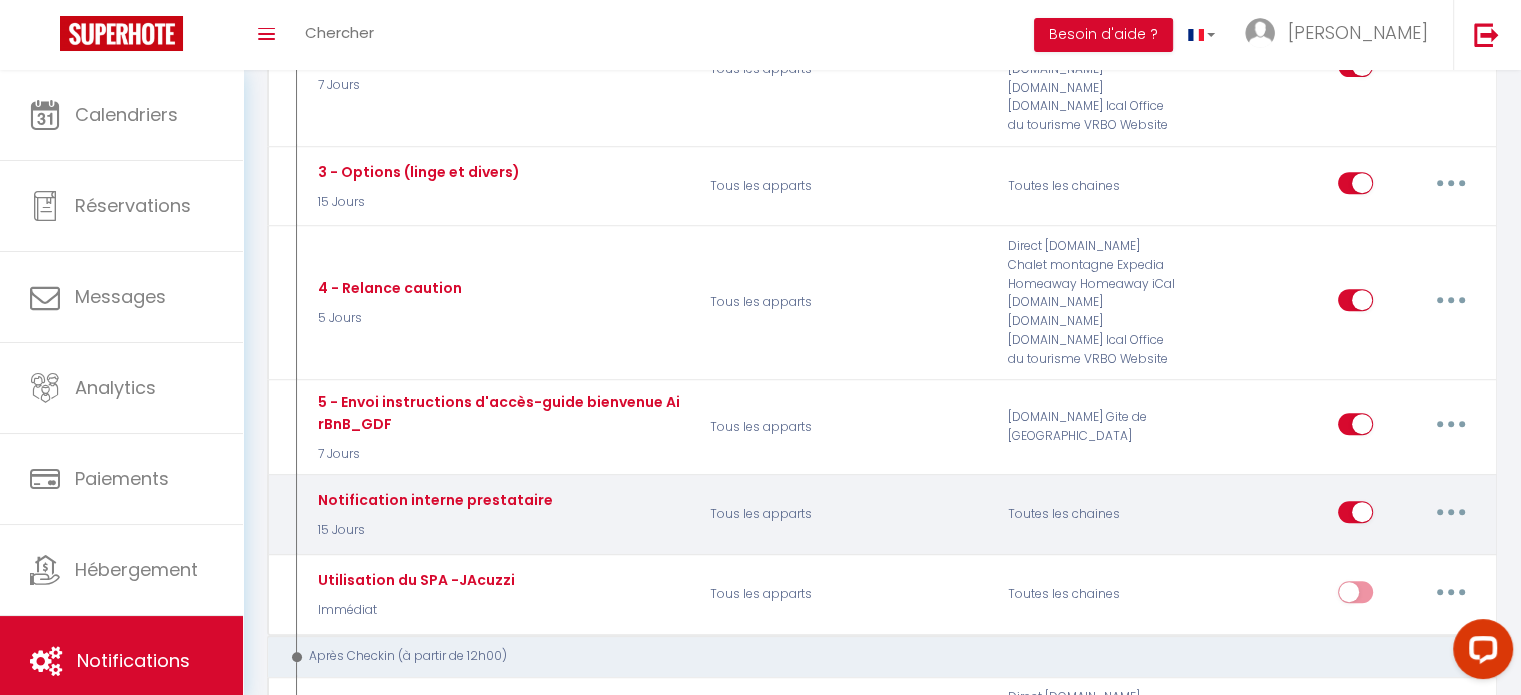 drag, startPoint x: 633, startPoint y: 584, endPoint x: 632, endPoint y: 428, distance: 156.0032 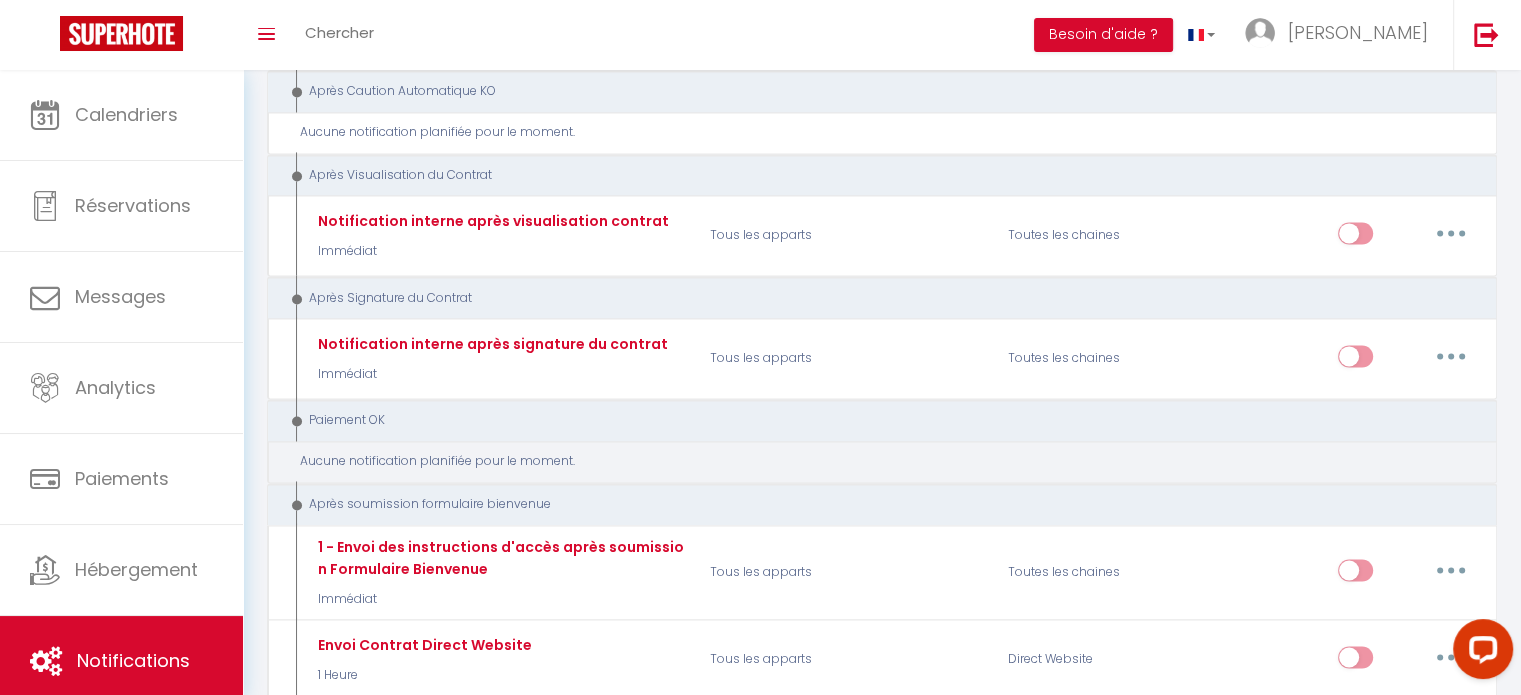 drag, startPoint x: 632, startPoint y: 428, endPoint x: 624, endPoint y: 298, distance: 130.24593 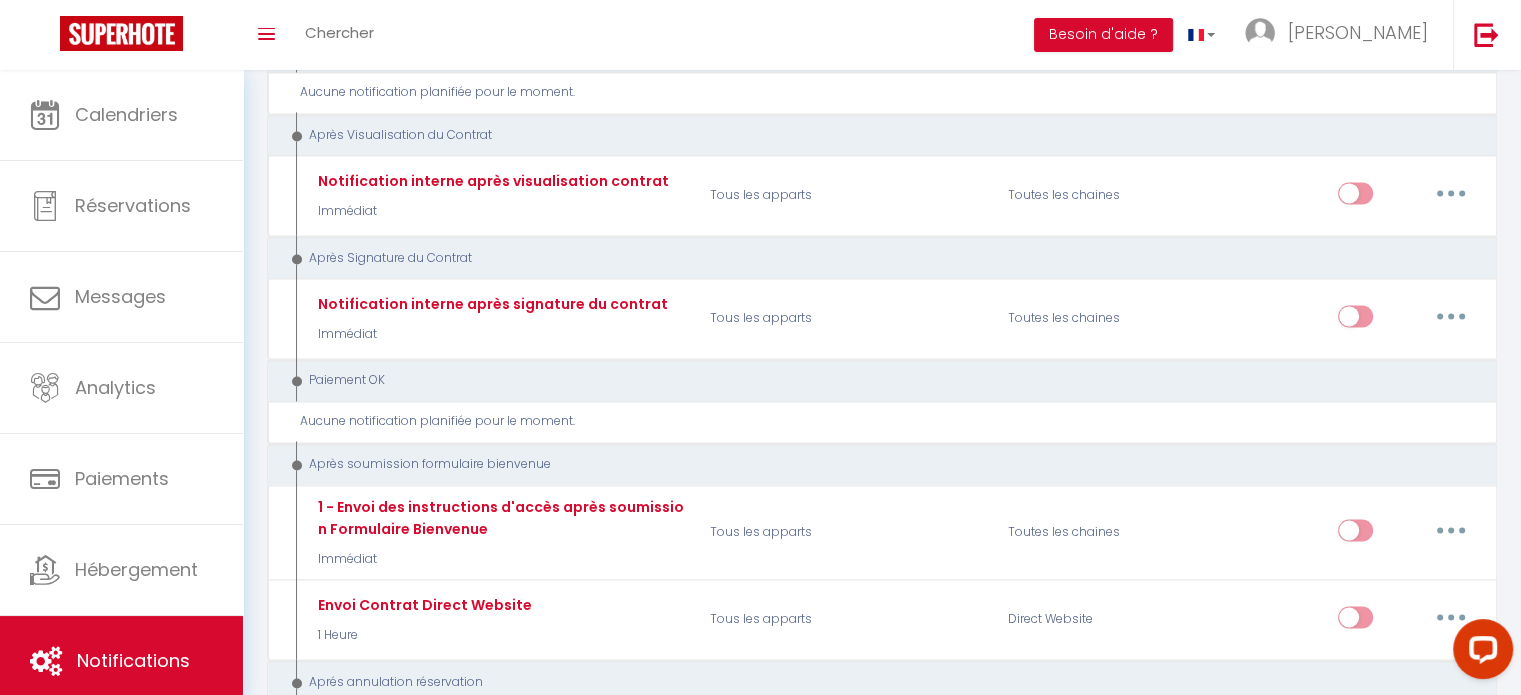 click on "Aucune notification planifiée pour le moment." at bounding box center (889, 723) 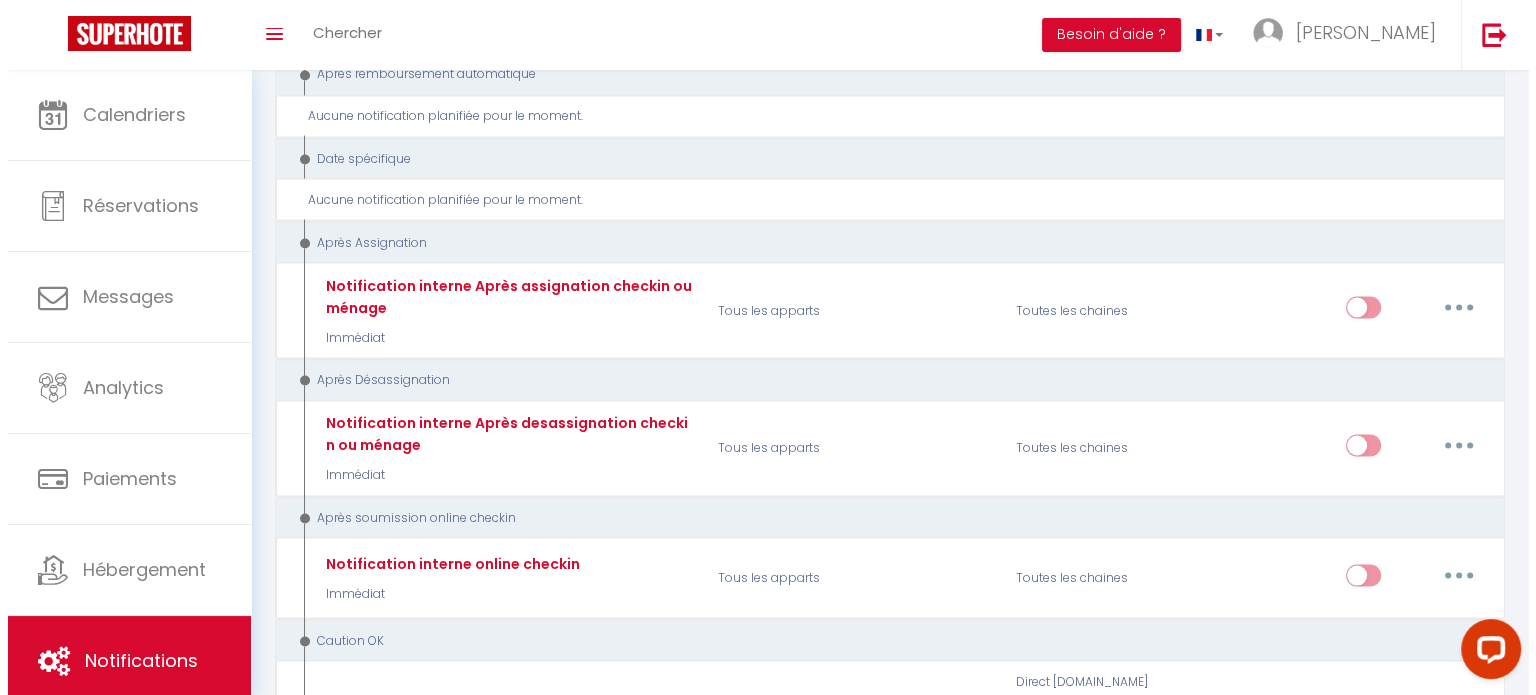 scroll, scrollTop: 3733, scrollLeft: 0, axis: vertical 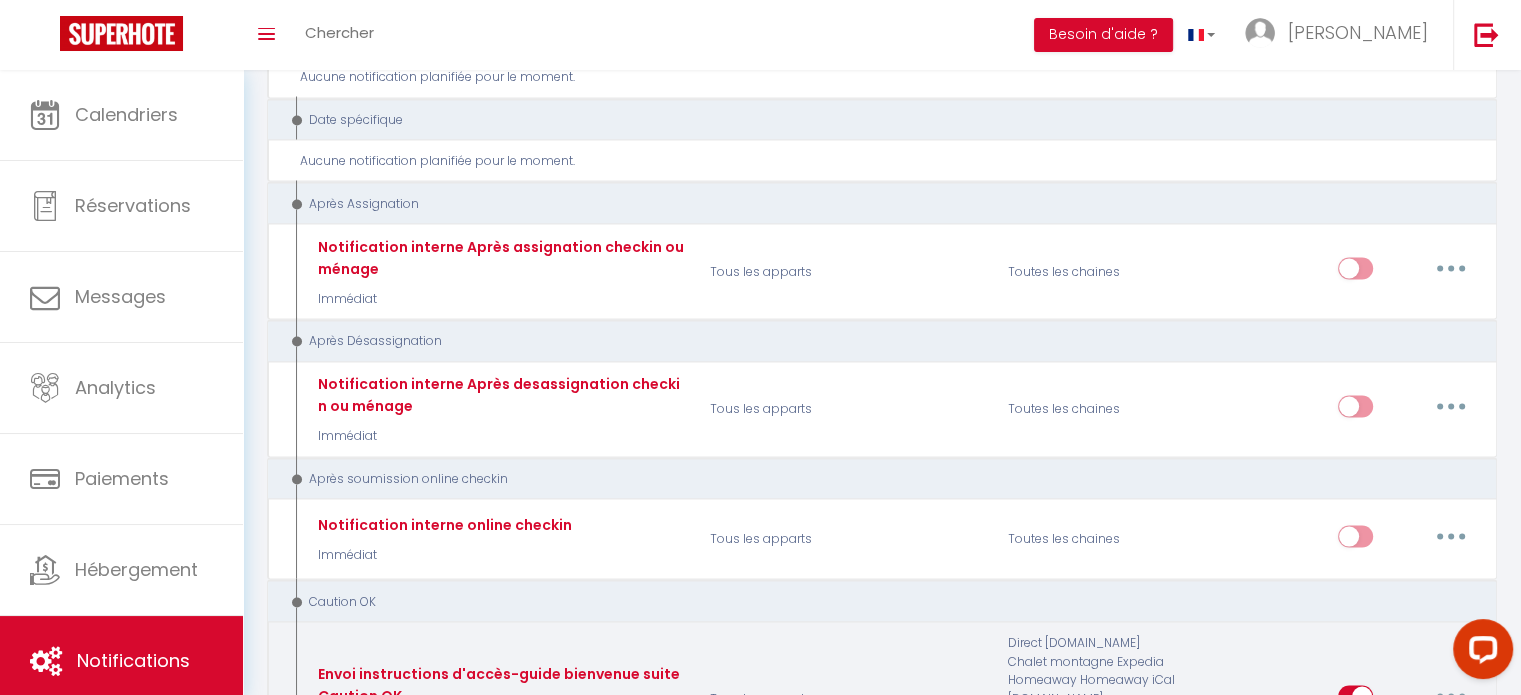 click at bounding box center (1451, 696) 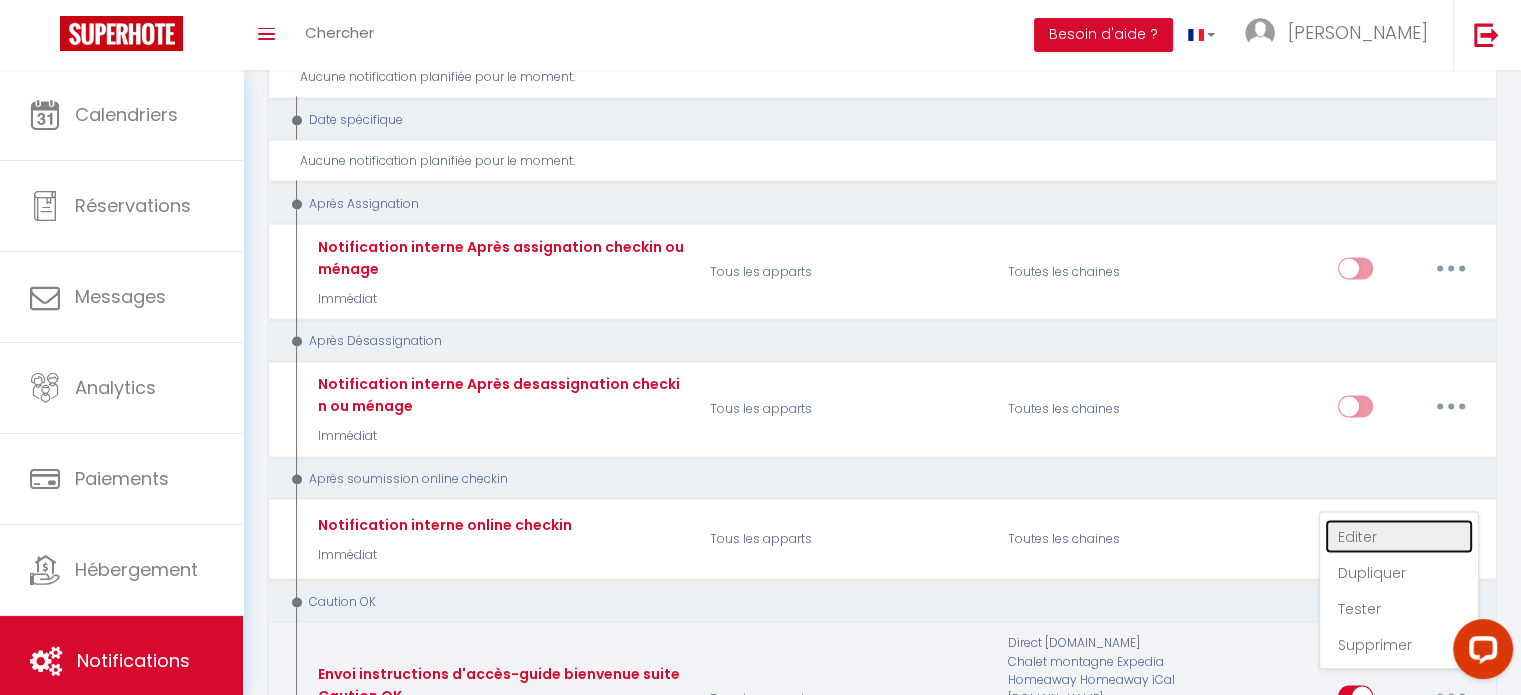 click on "Editer" at bounding box center (1399, 536) 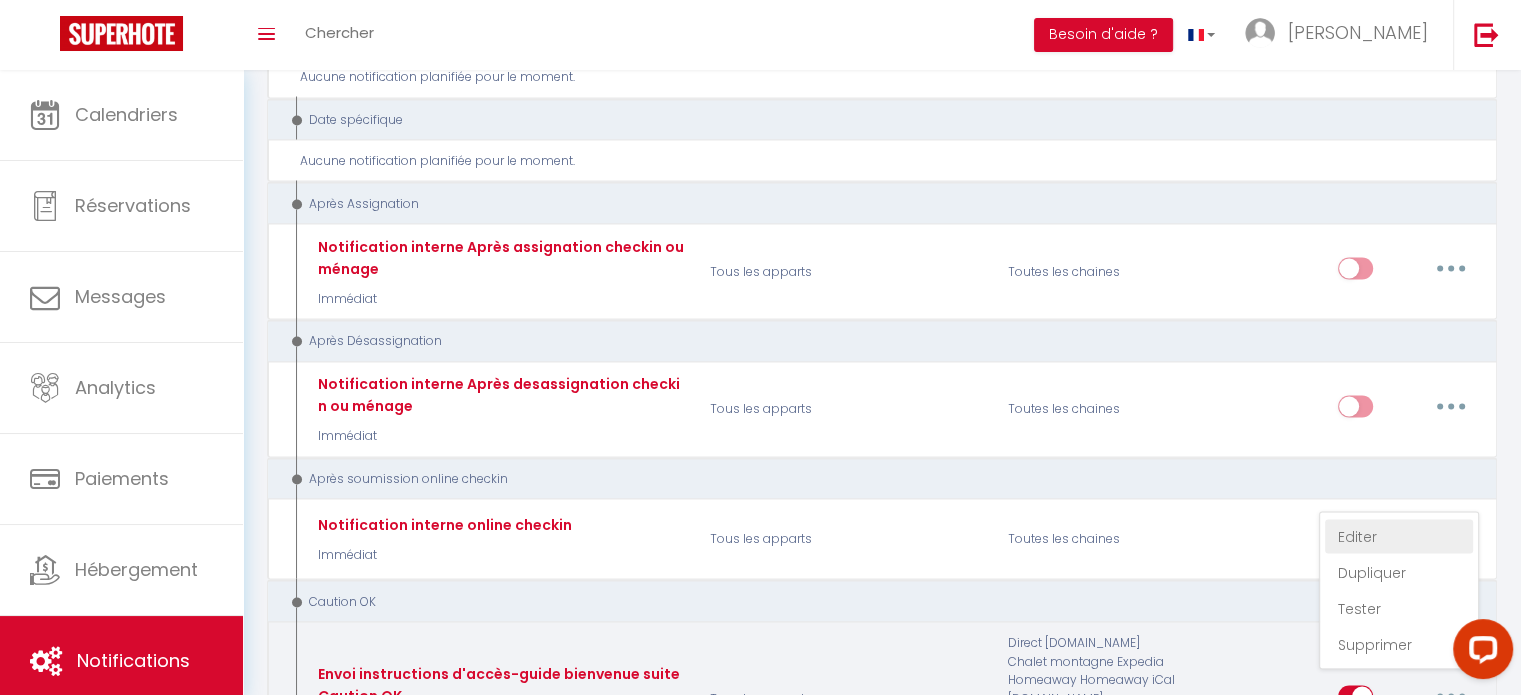 type on "Envoi instructions d'accès-guide bienvenue suite Caution OK" 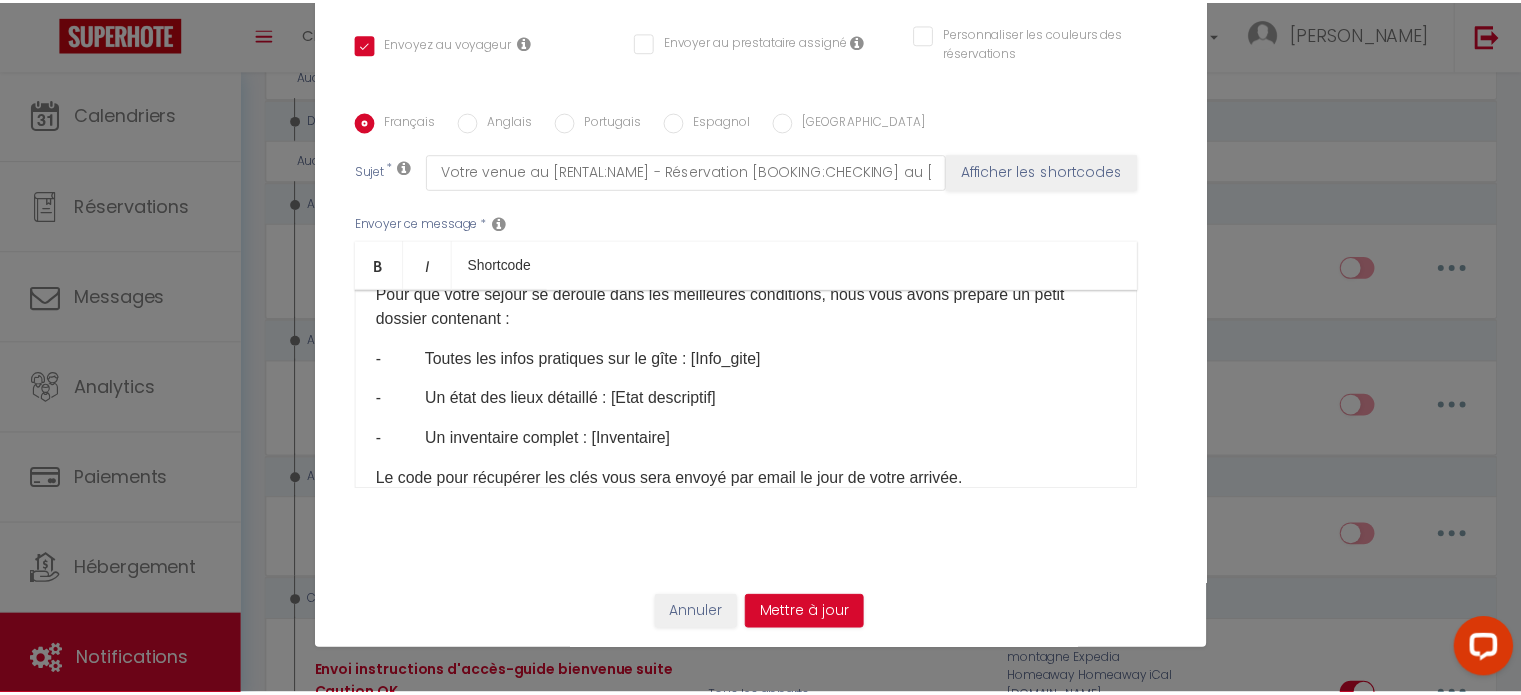 scroll, scrollTop: 151, scrollLeft: 0, axis: vertical 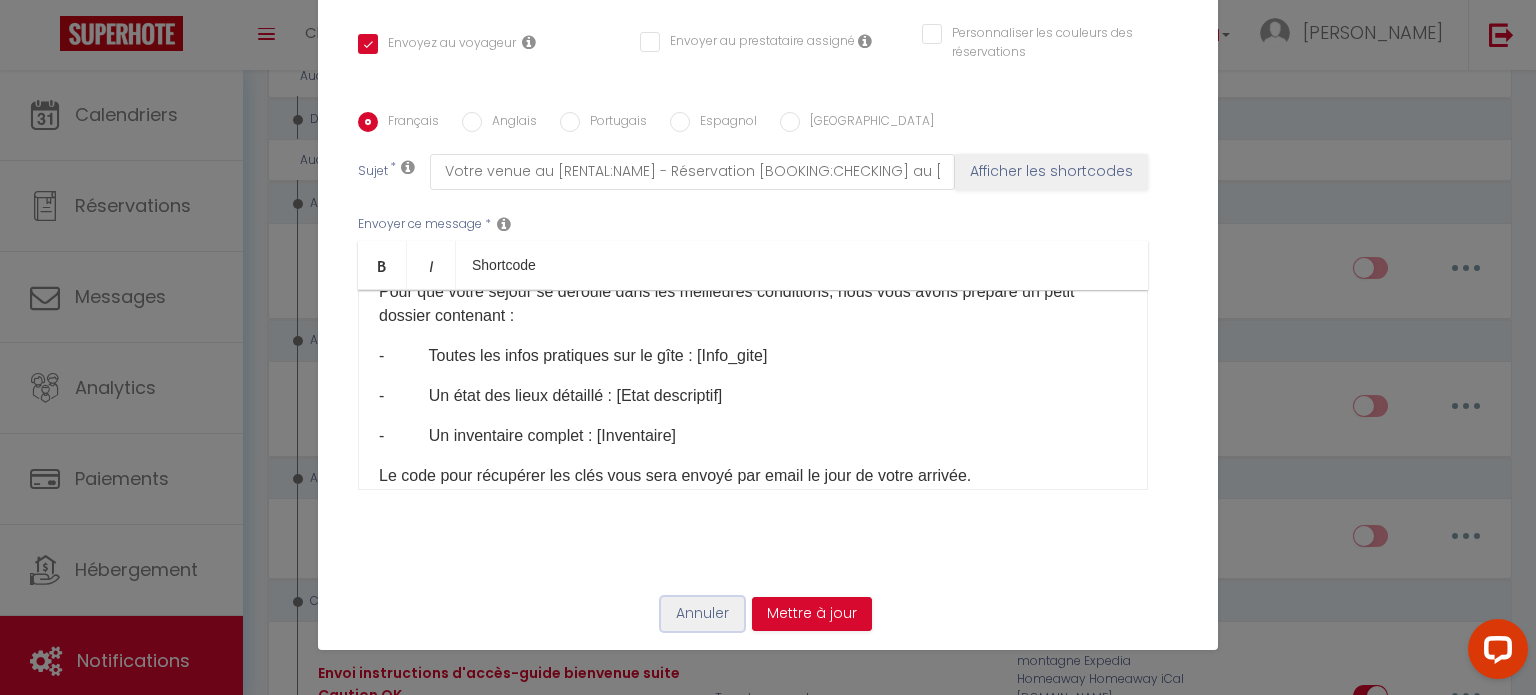 click on "Annuler" at bounding box center (702, 614) 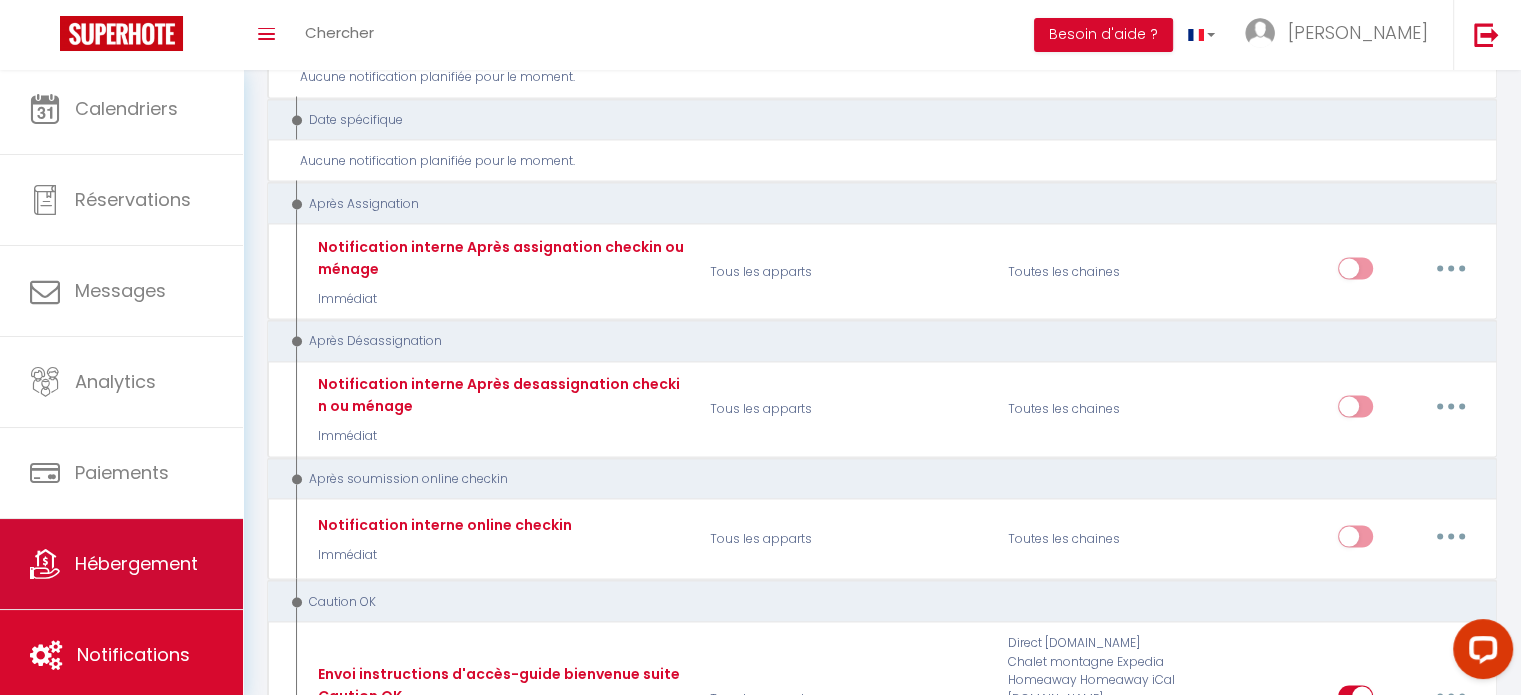 scroll, scrollTop: 0, scrollLeft: 0, axis: both 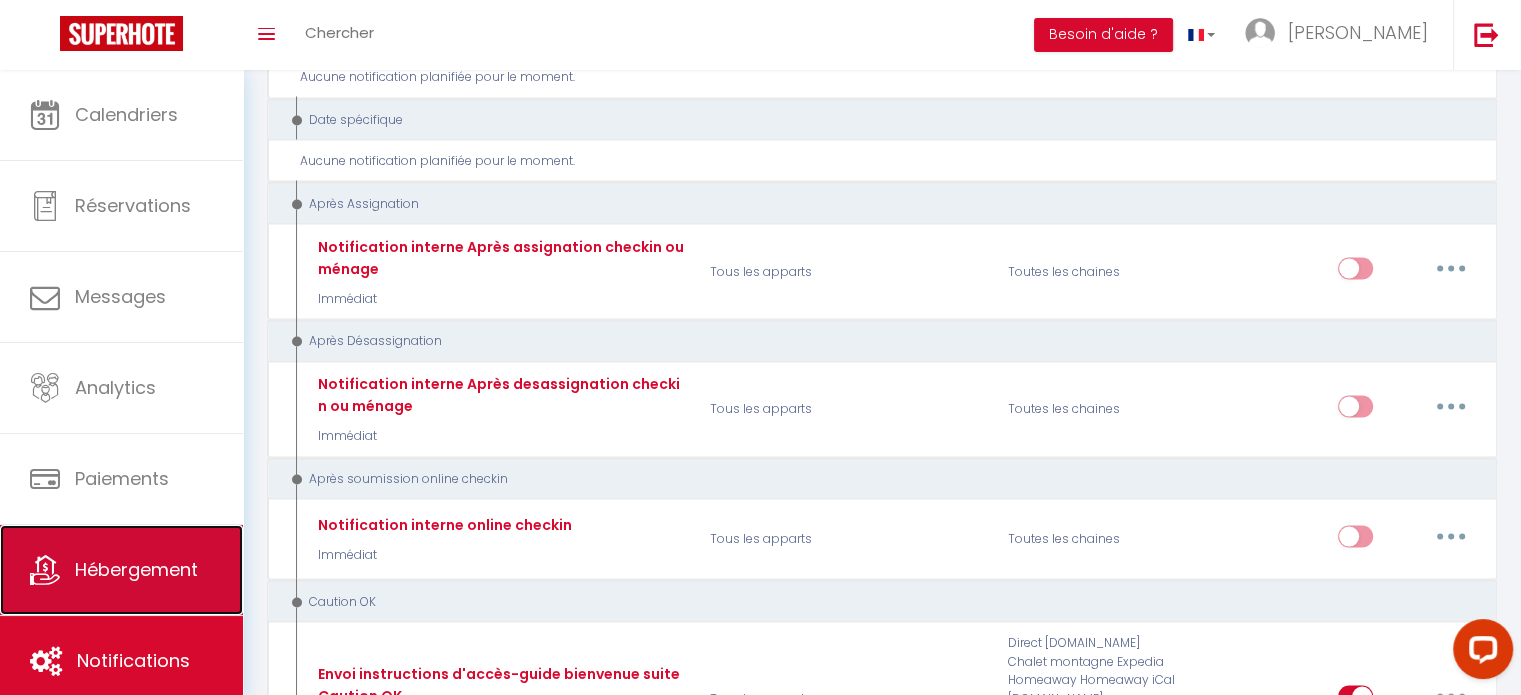 click on "Hébergement" at bounding box center [136, 569] 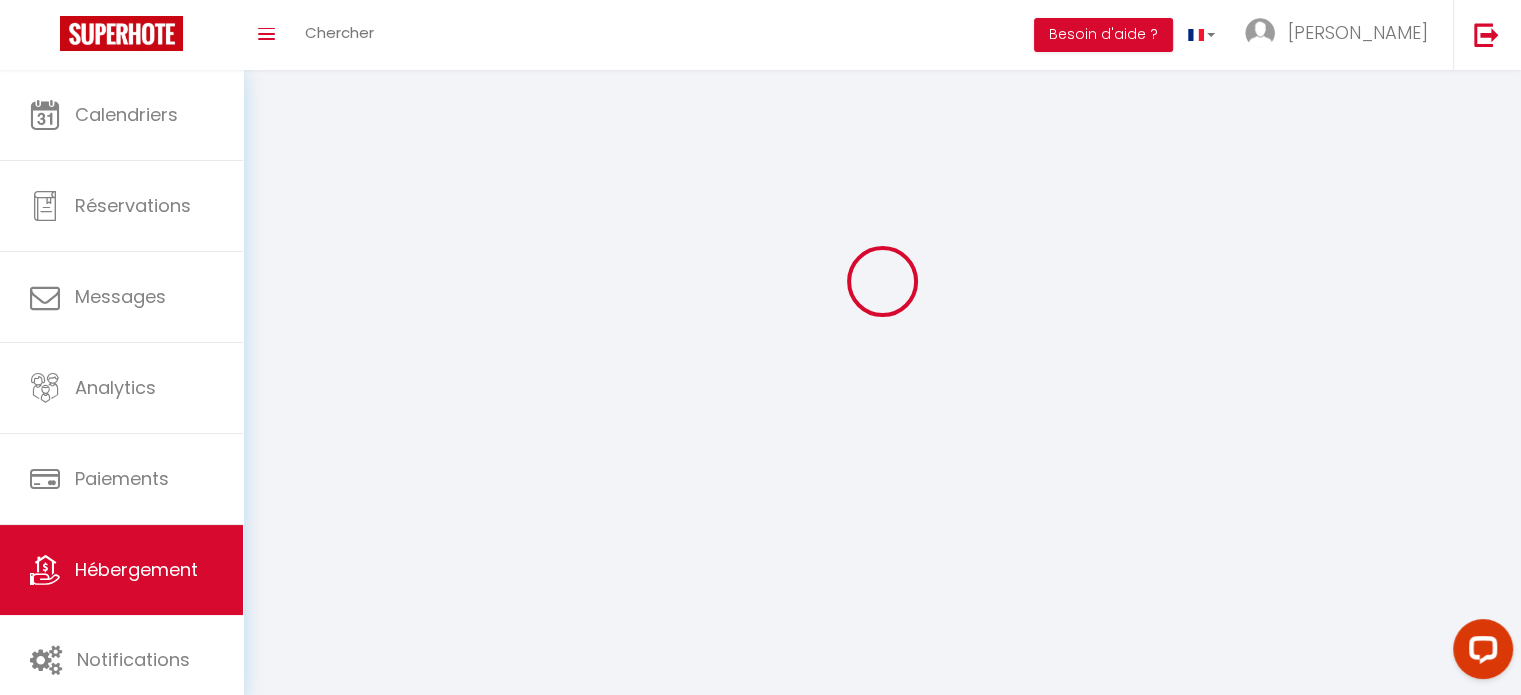 scroll, scrollTop: 0, scrollLeft: 0, axis: both 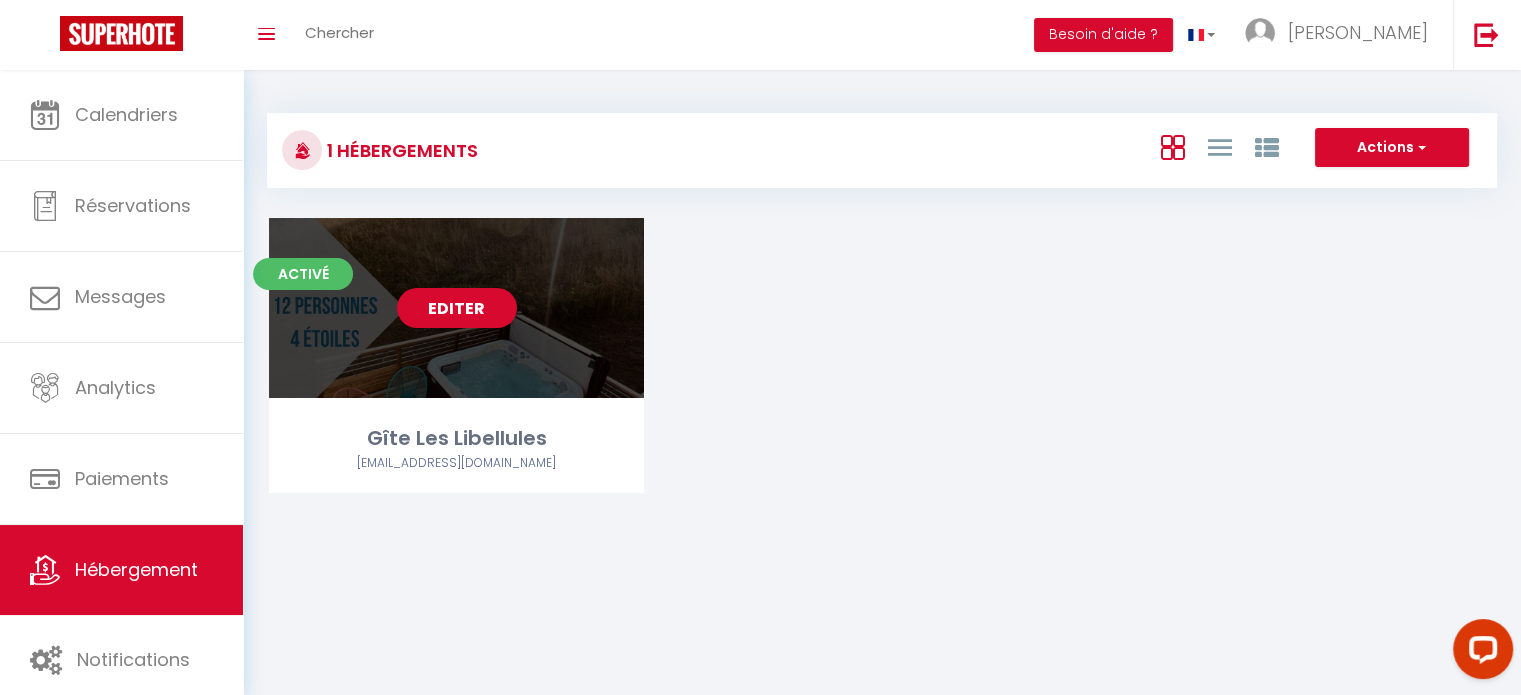 click on "Editer" at bounding box center (457, 308) 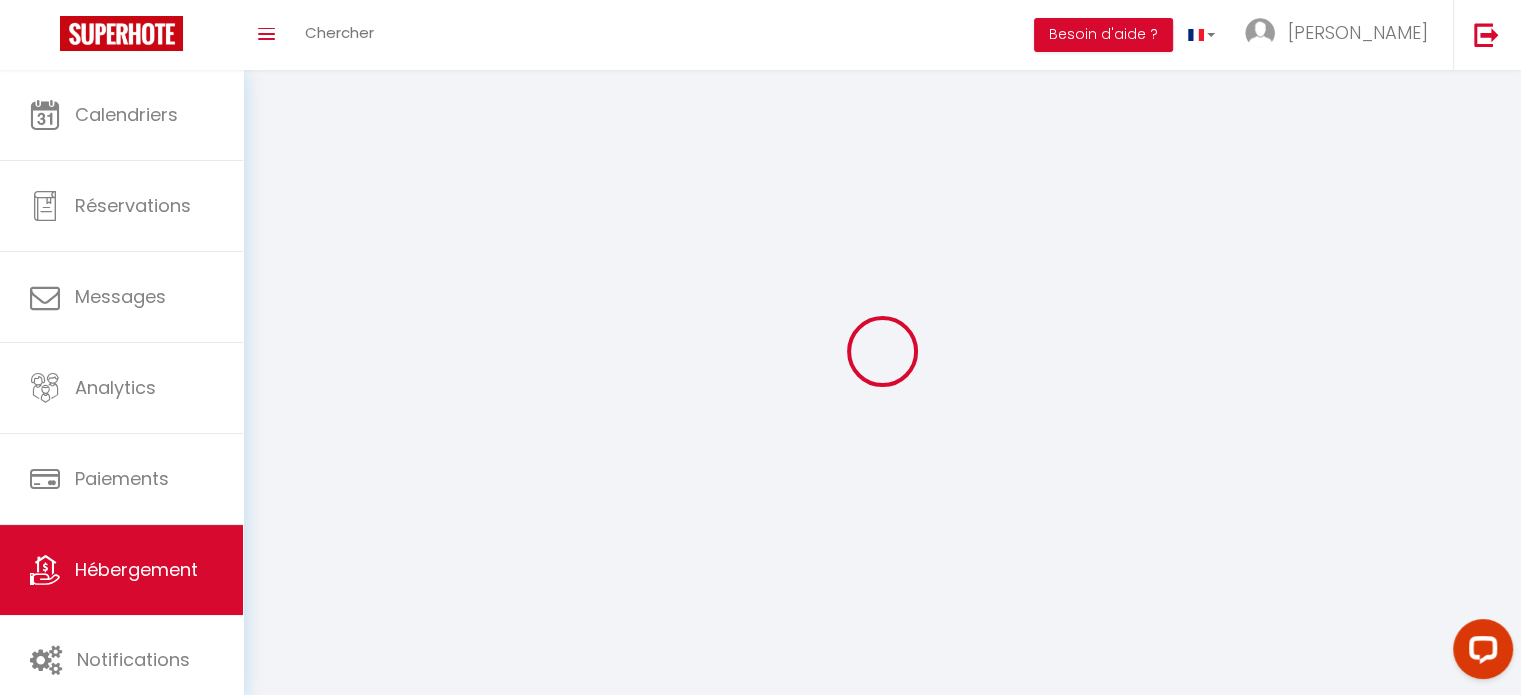 select on "1" 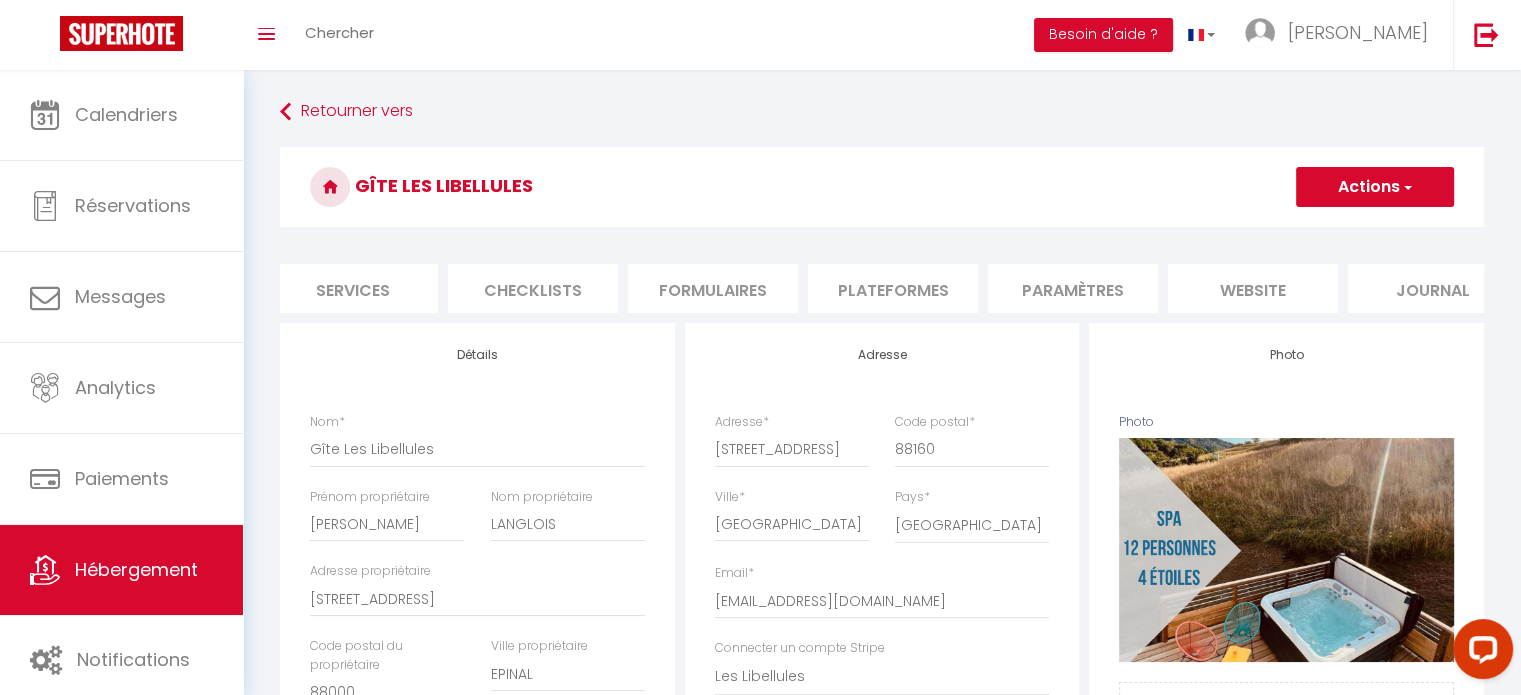 scroll, scrollTop: 0, scrollLeft: 596, axis: horizontal 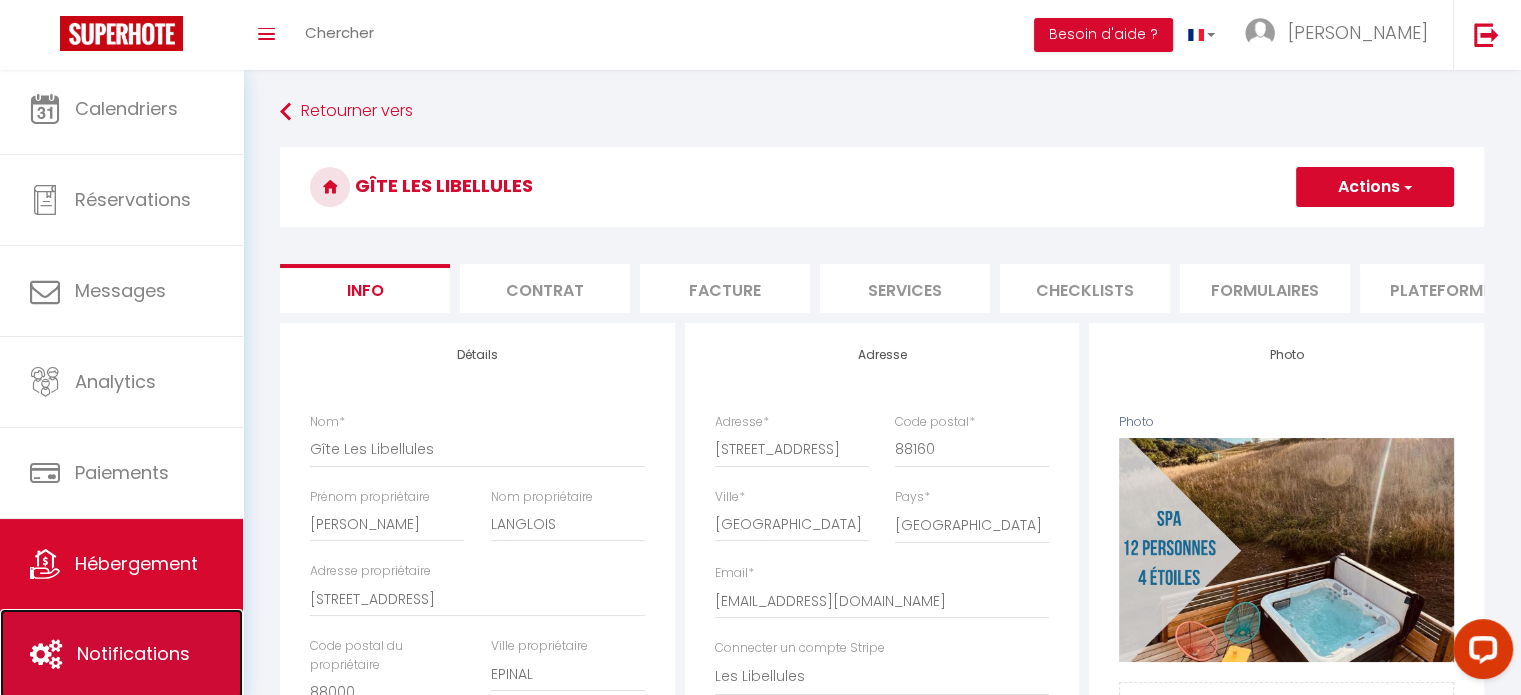click on "Notifications" at bounding box center [121, 654] 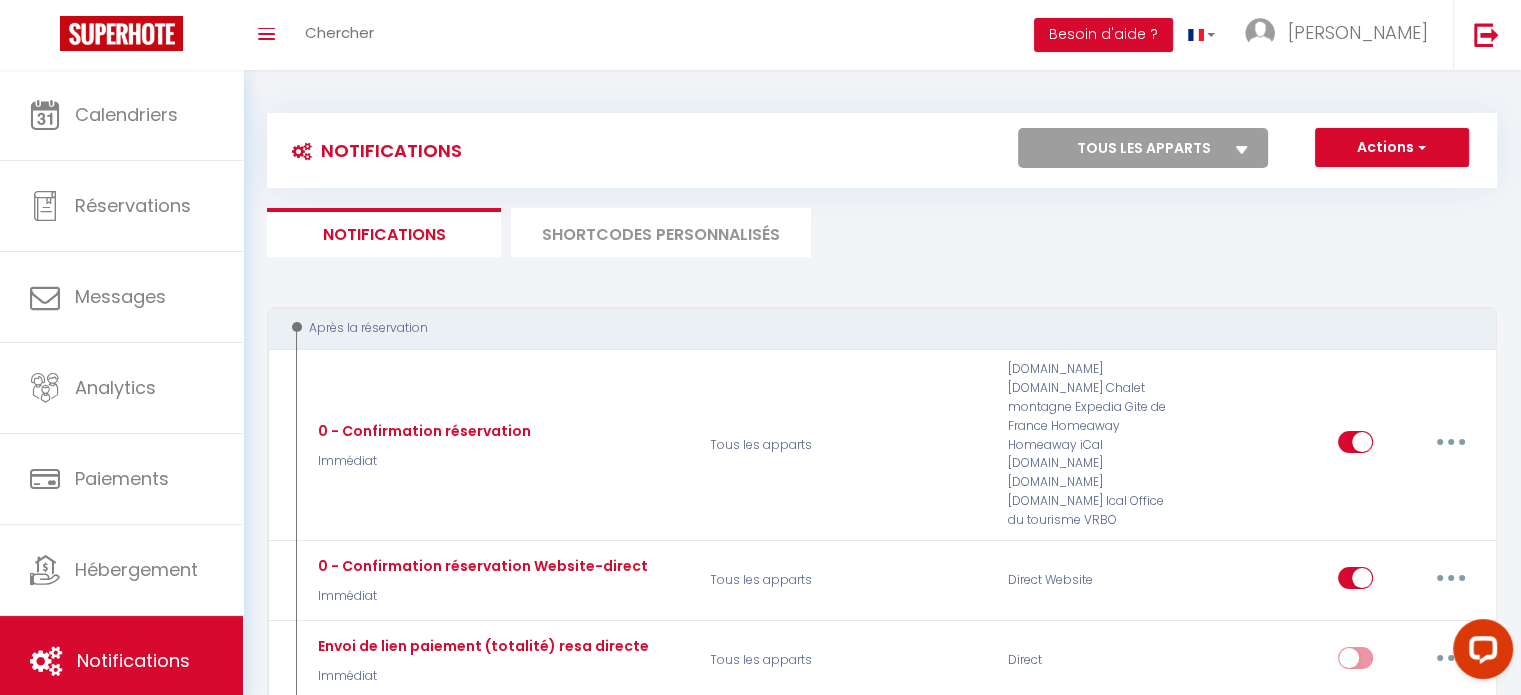 click on "SHORTCODES PERSONNALISÉS" at bounding box center [661, 232] 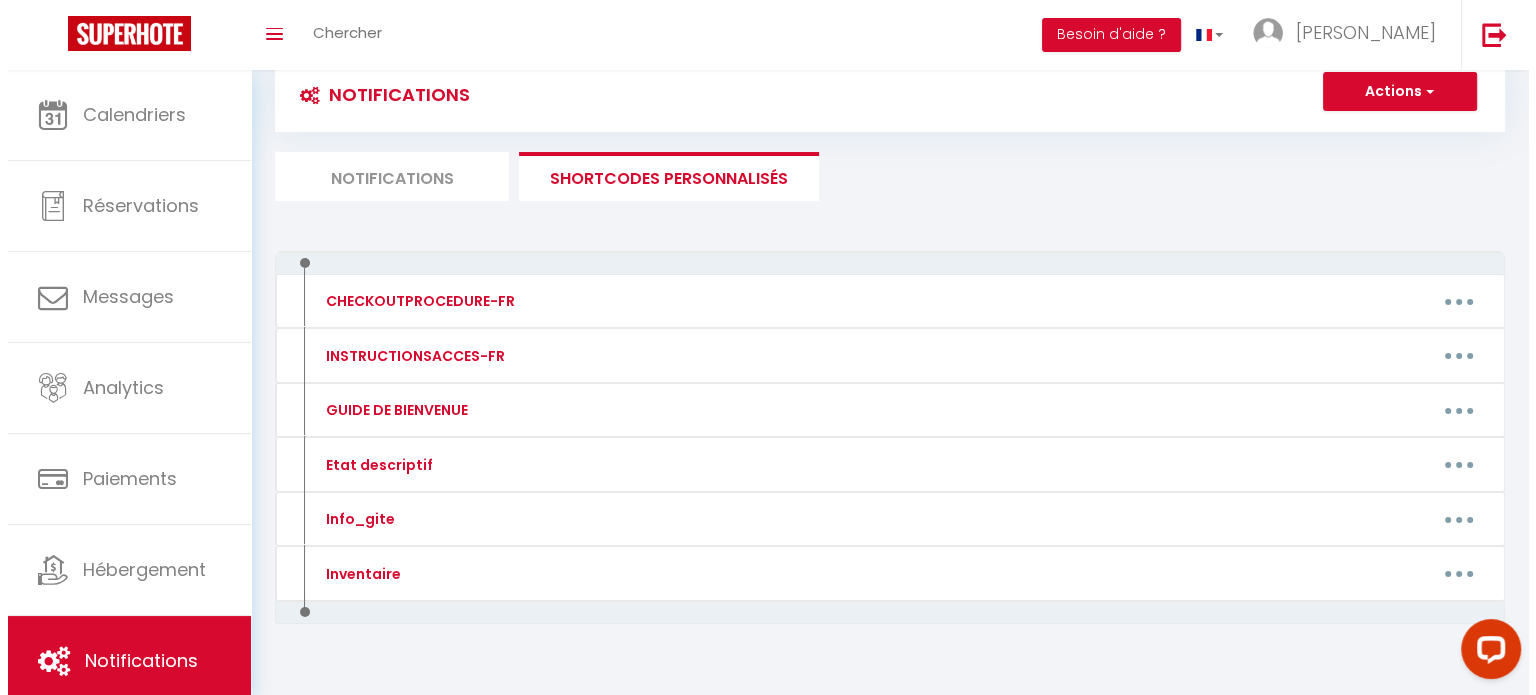 scroll, scrollTop: 89, scrollLeft: 0, axis: vertical 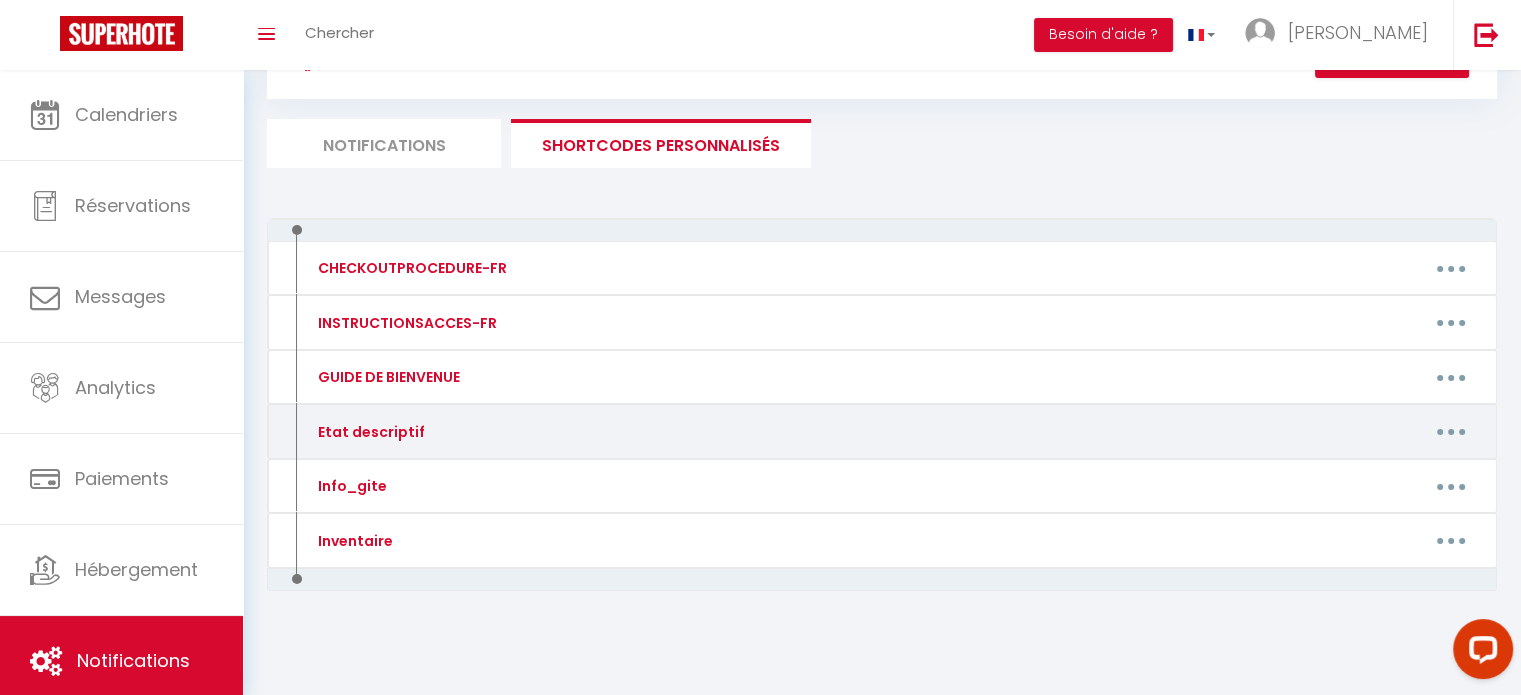 click at bounding box center (1451, 432) 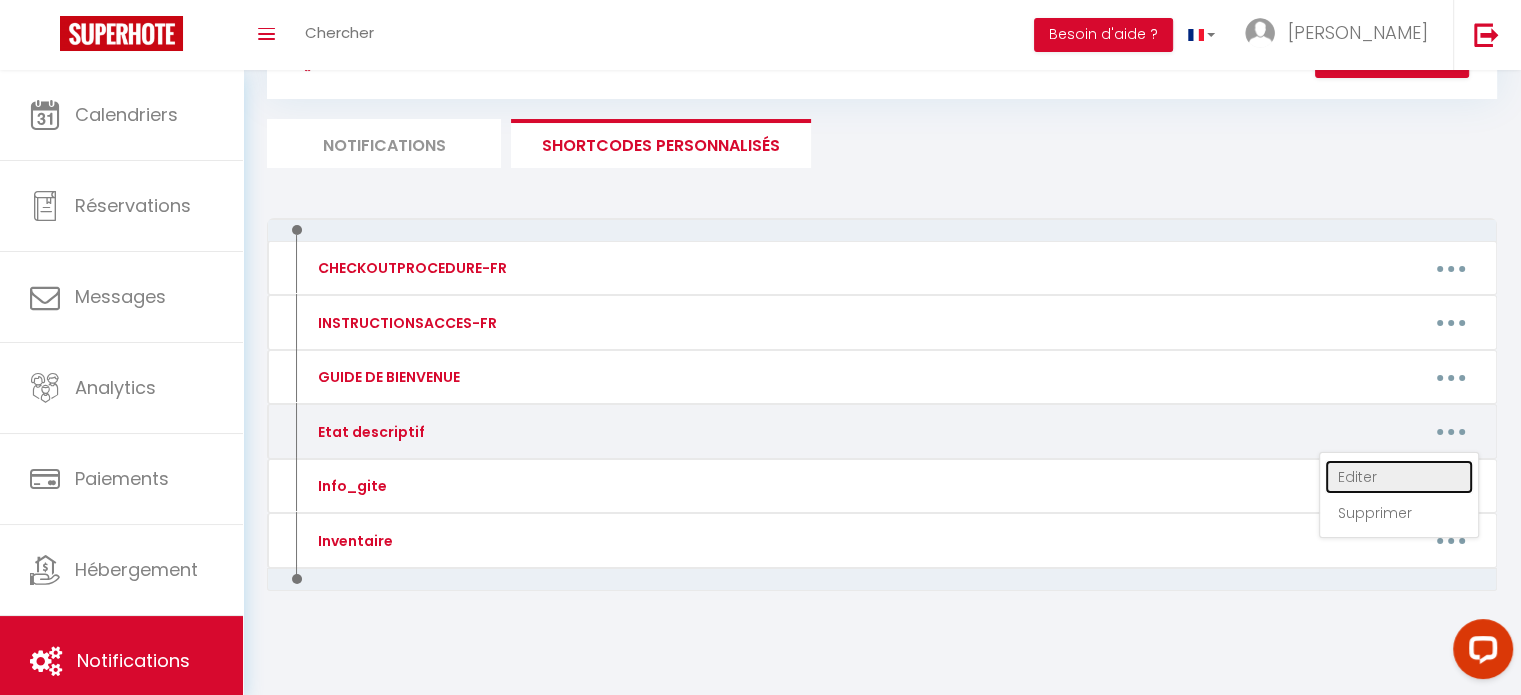 click on "Editer" at bounding box center (1399, 477) 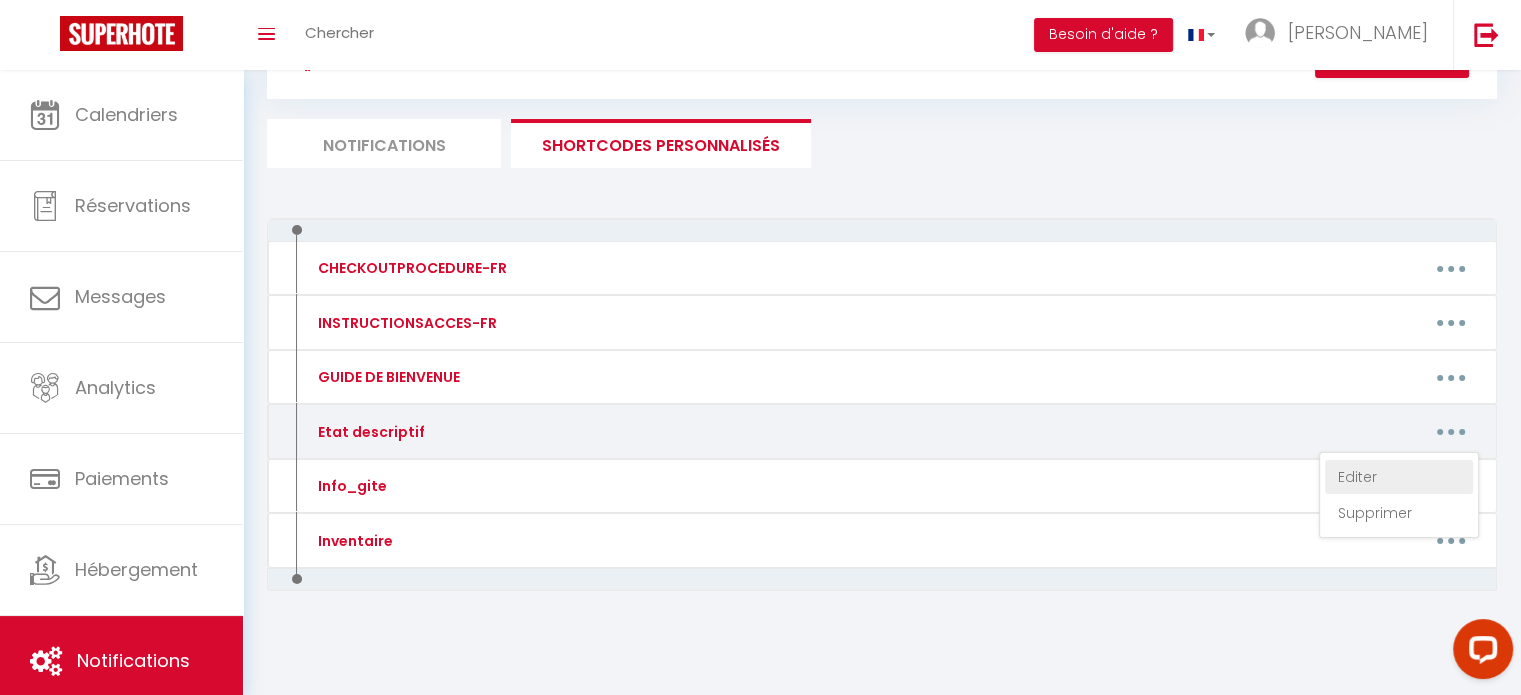 type on "Etat descriptif" 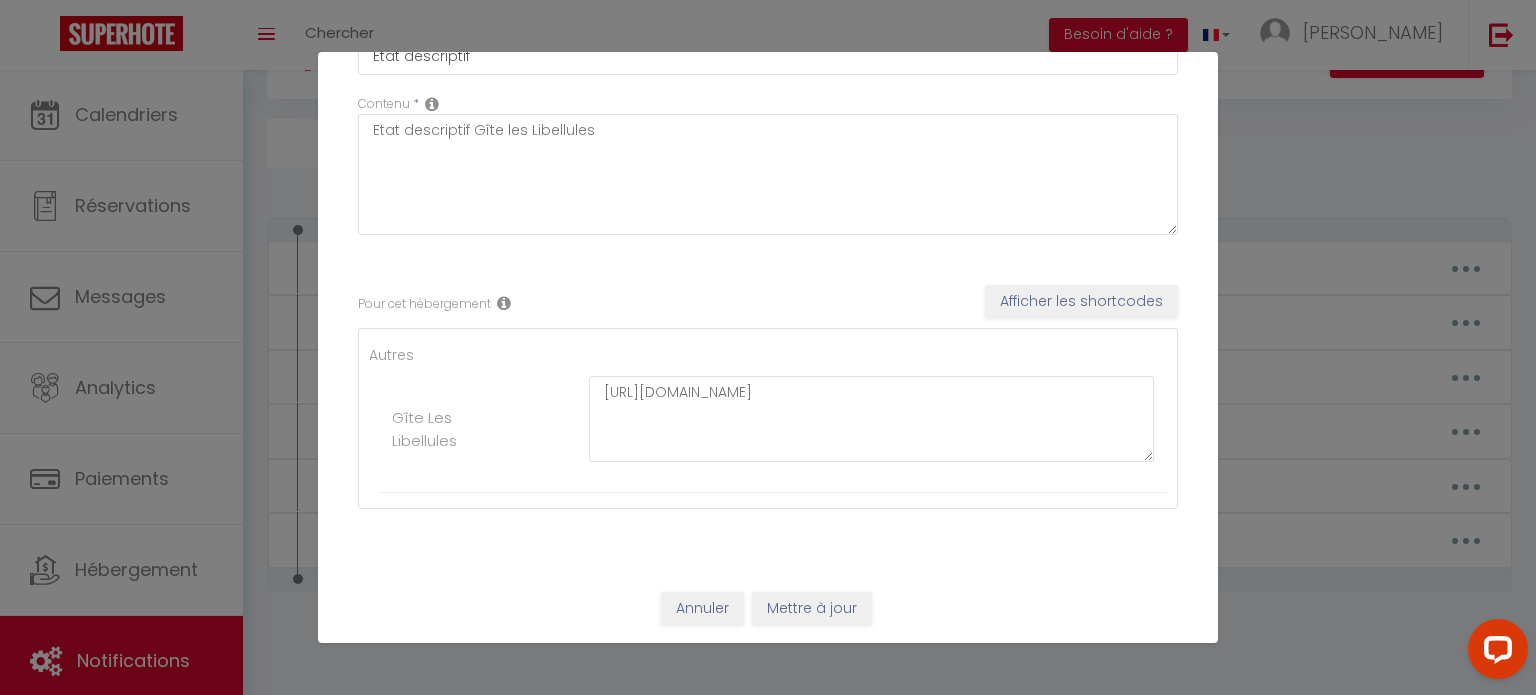 scroll, scrollTop: 0, scrollLeft: 0, axis: both 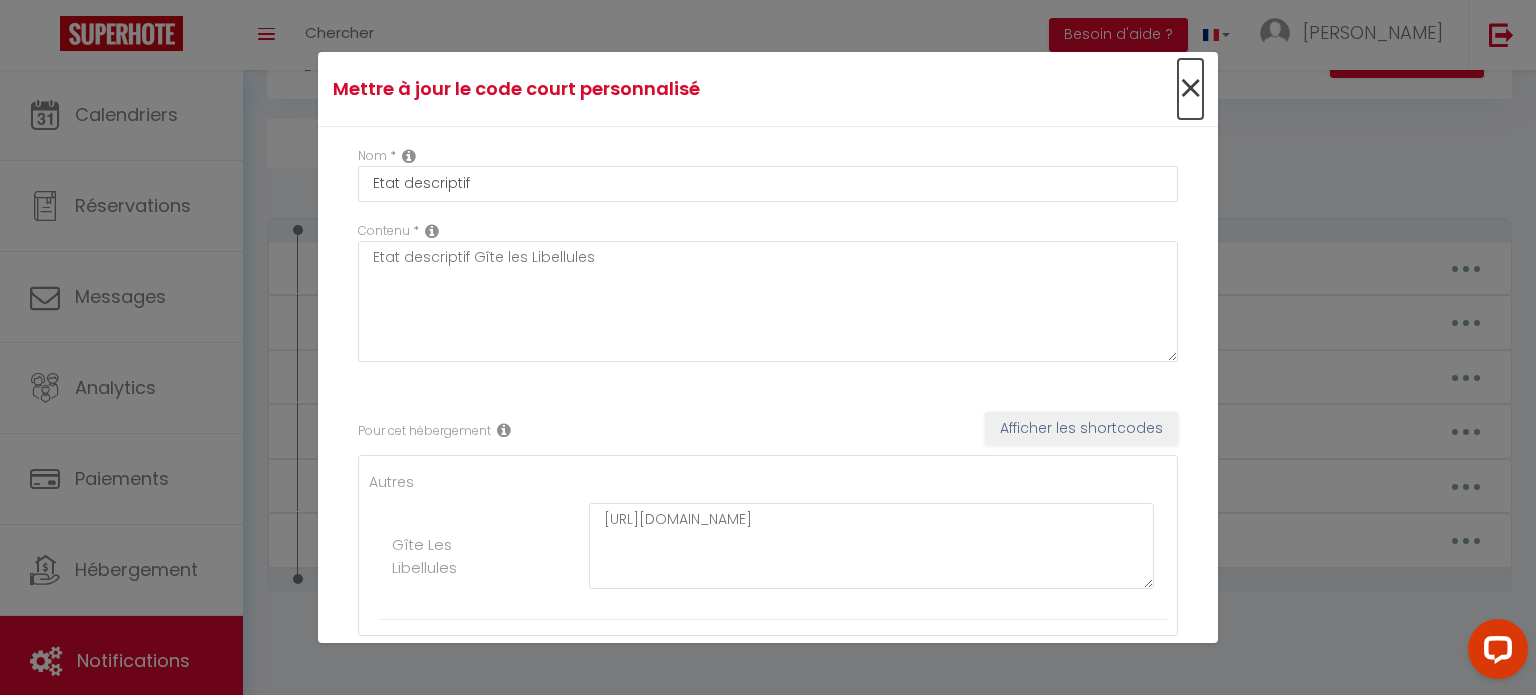 click on "×" at bounding box center [1190, 89] 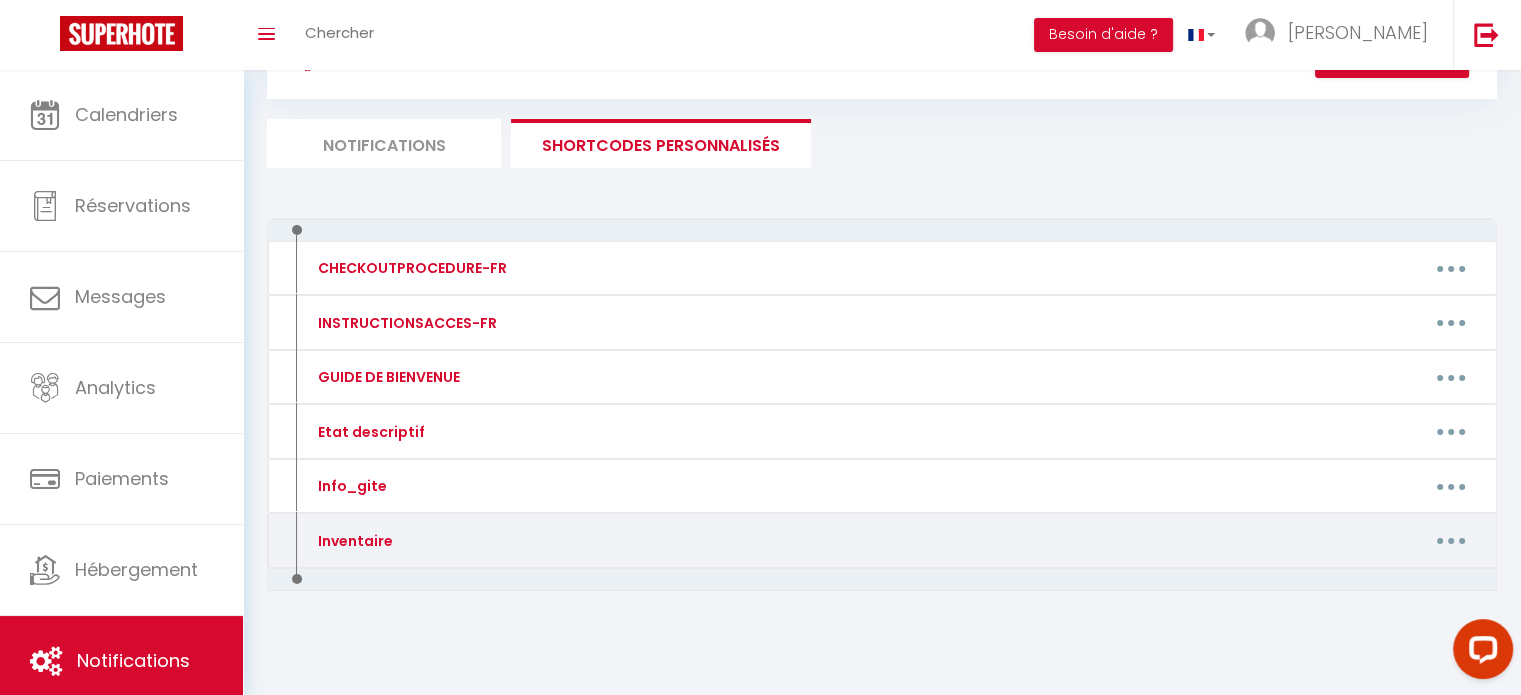 click at bounding box center (1451, 541) 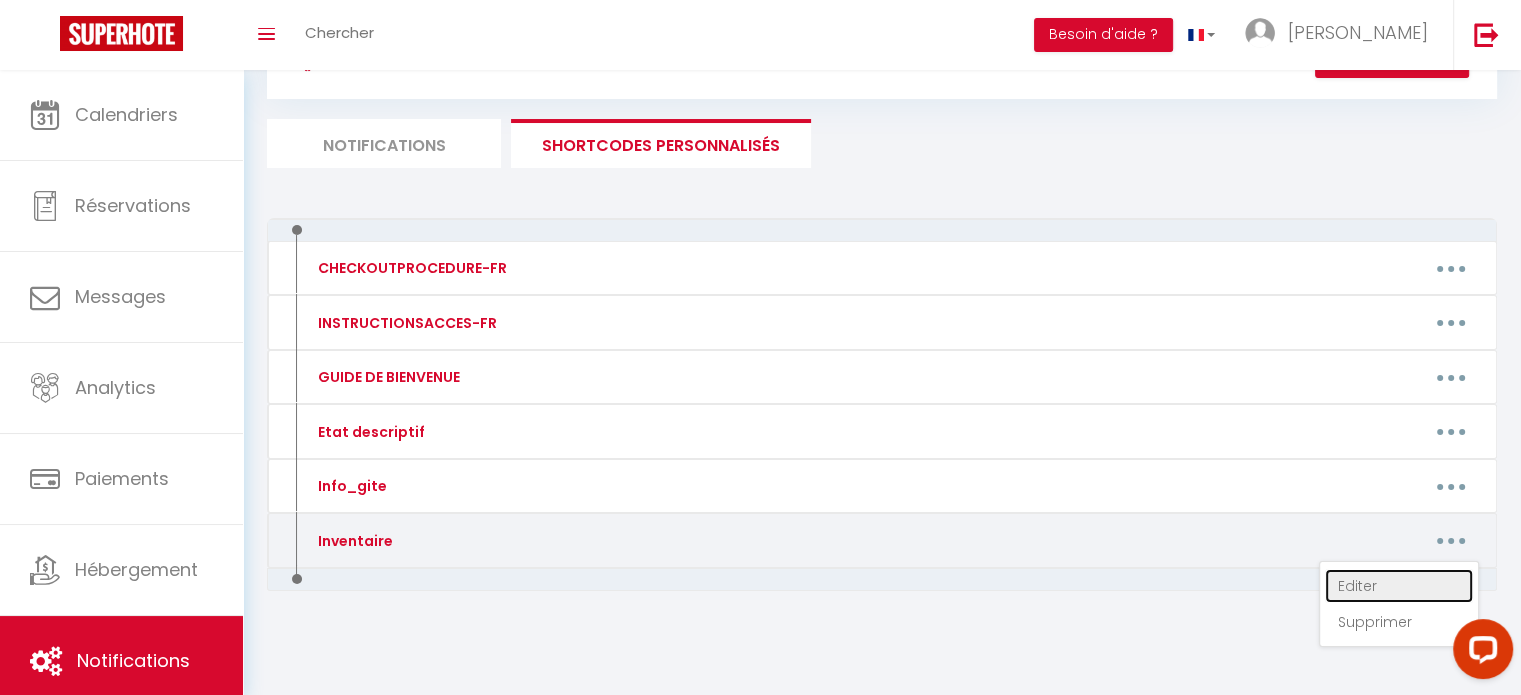 click on "Editer" at bounding box center (1399, 586) 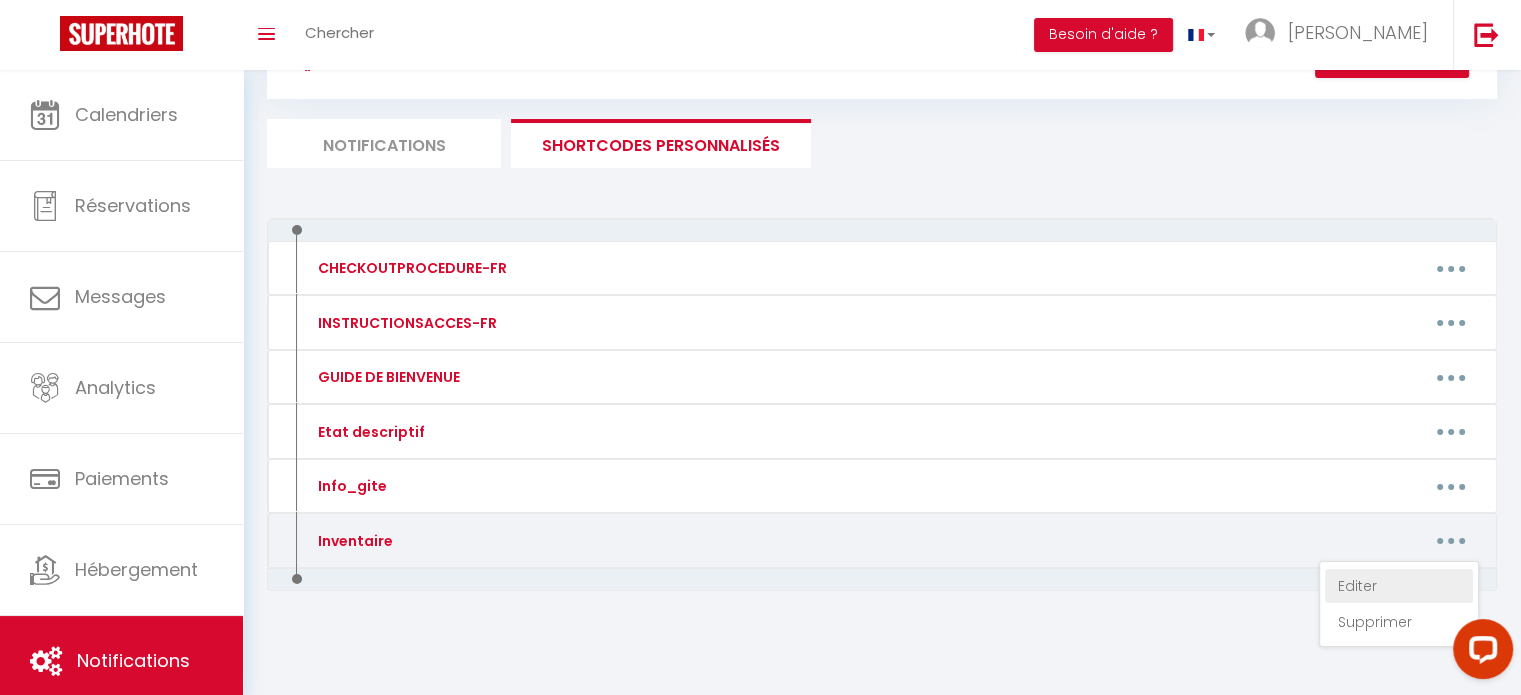type on "Inventaire" 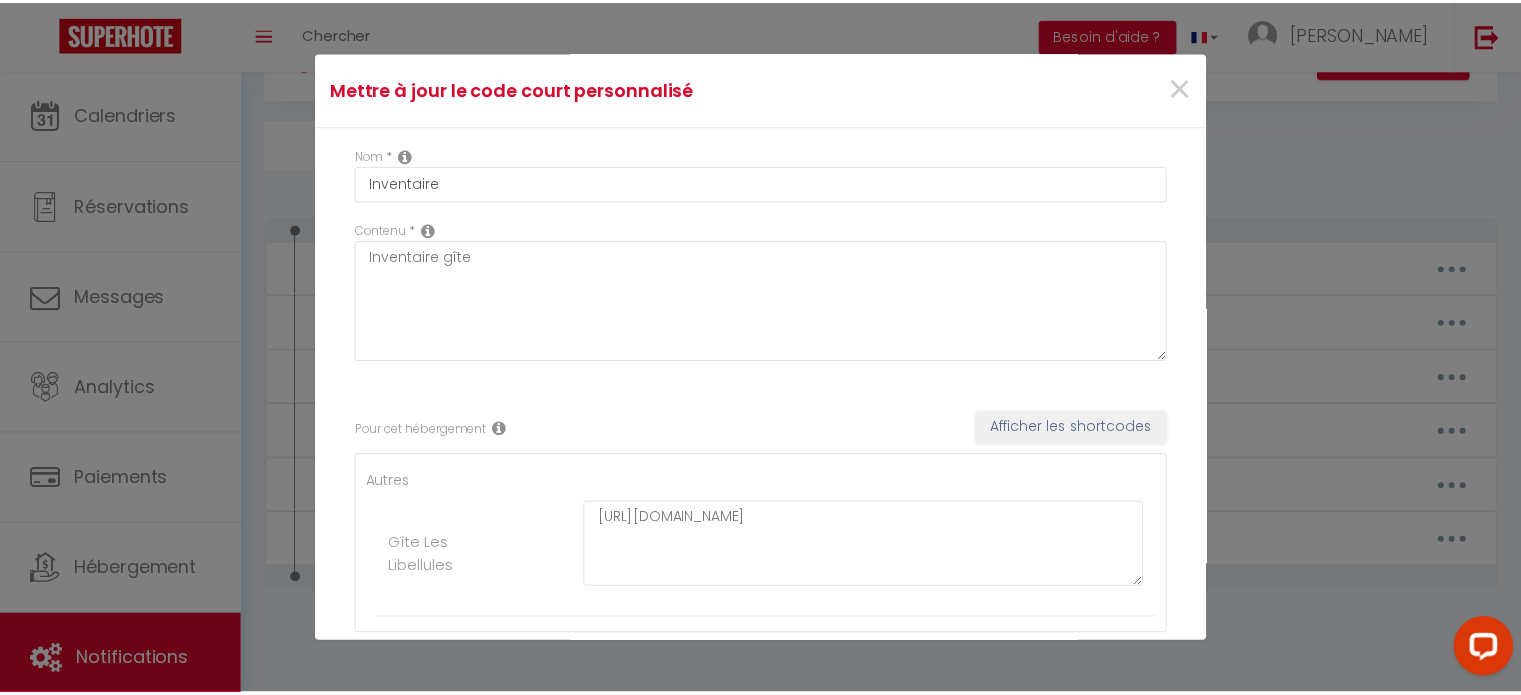 scroll, scrollTop: 127, scrollLeft: 0, axis: vertical 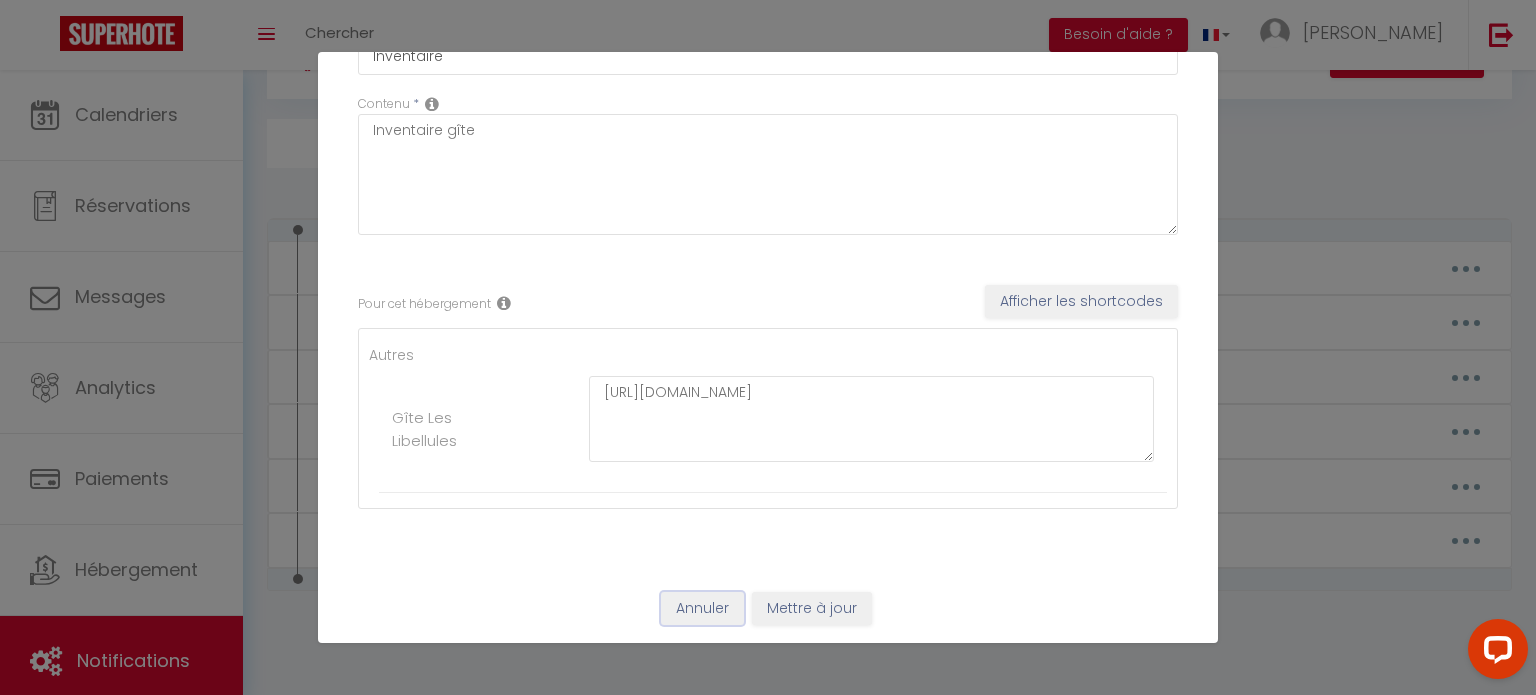 click on "Annuler" at bounding box center (702, 609) 